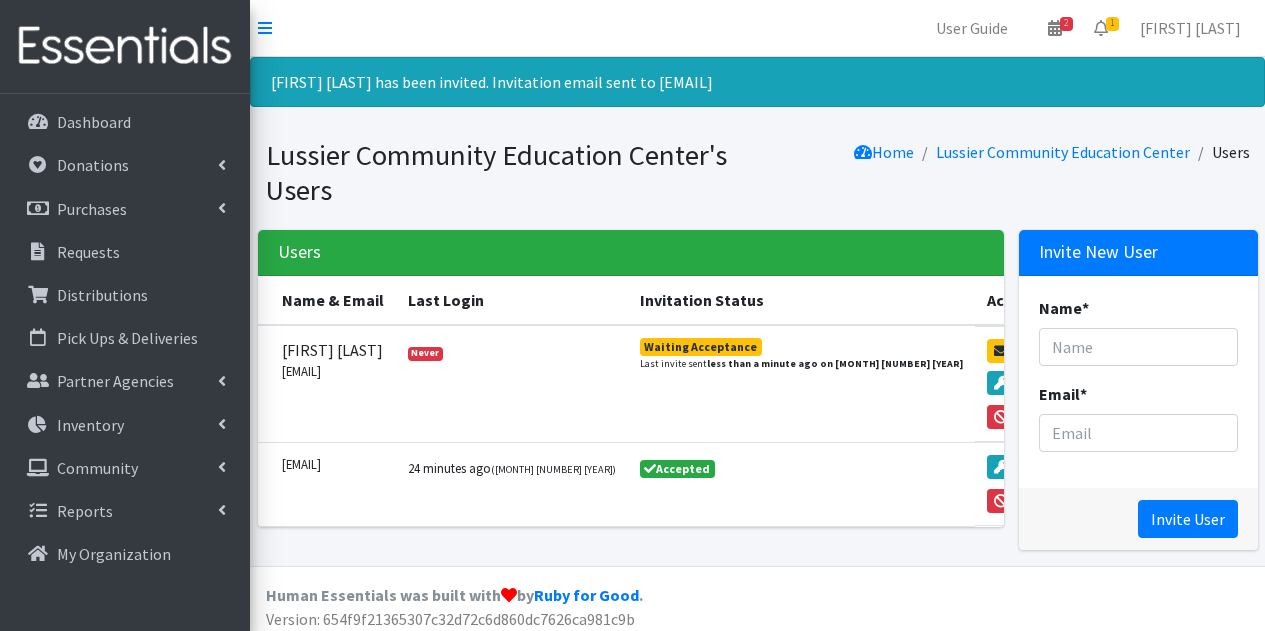 scroll, scrollTop: 0, scrollLeft: 0, axis: both 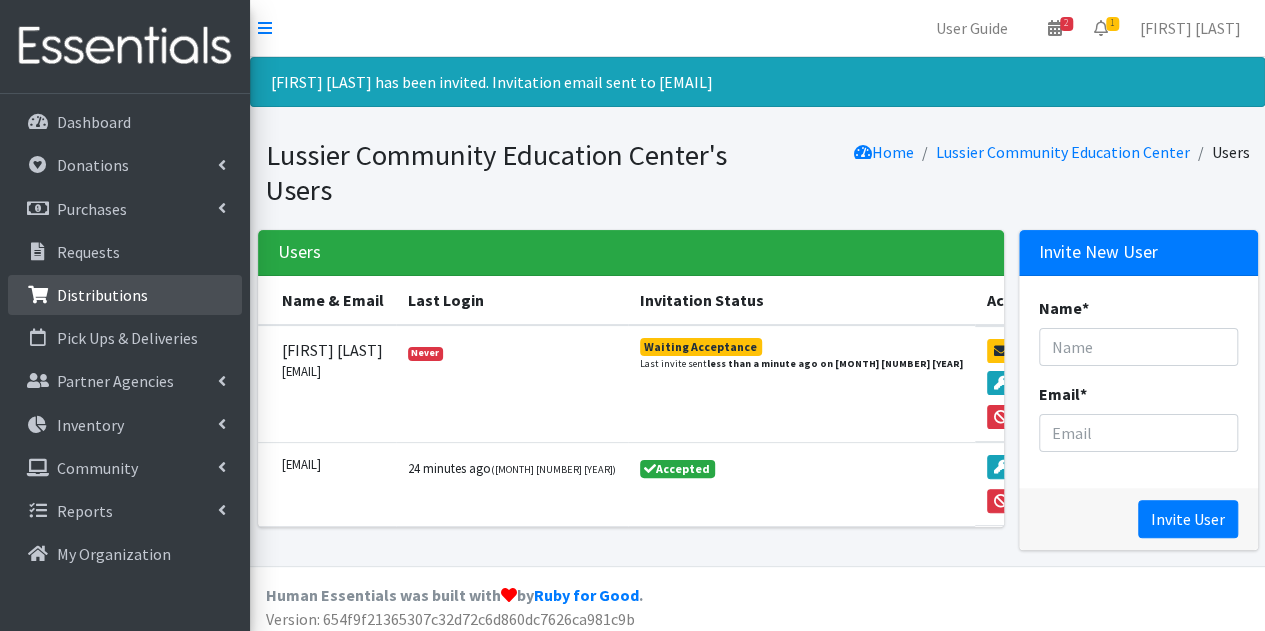 click on "Distributions" at bounding box center (102, 295) 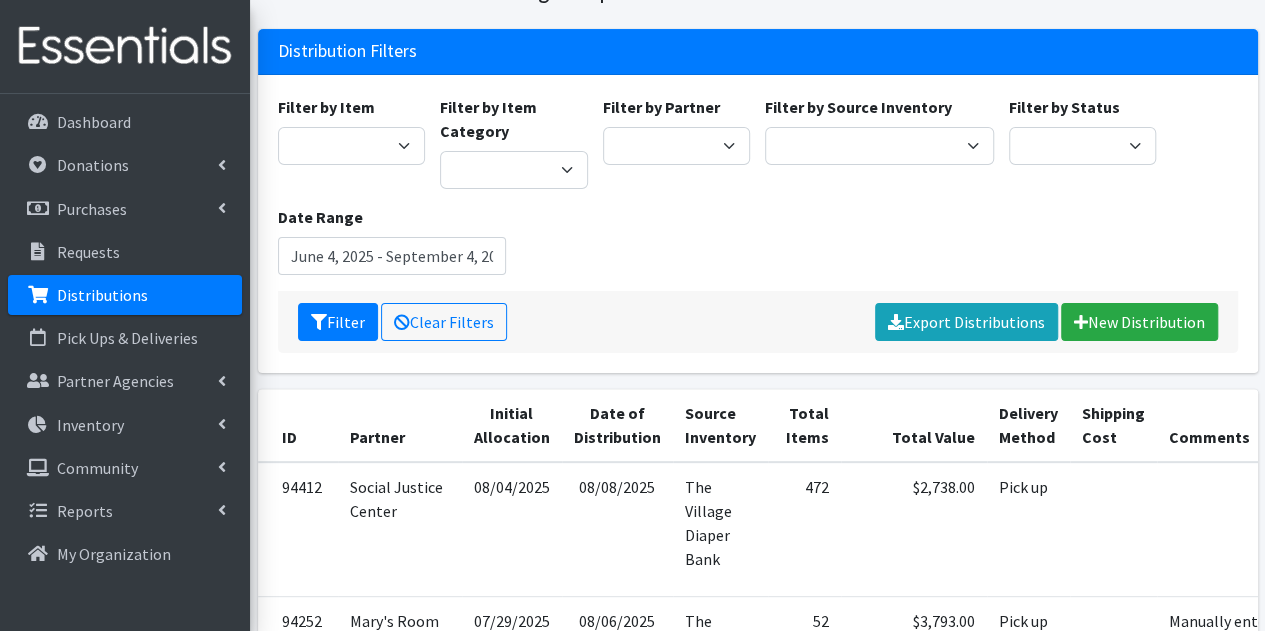 scroll, scrollTop: 133, scrollLeft: 0, axis: vertical 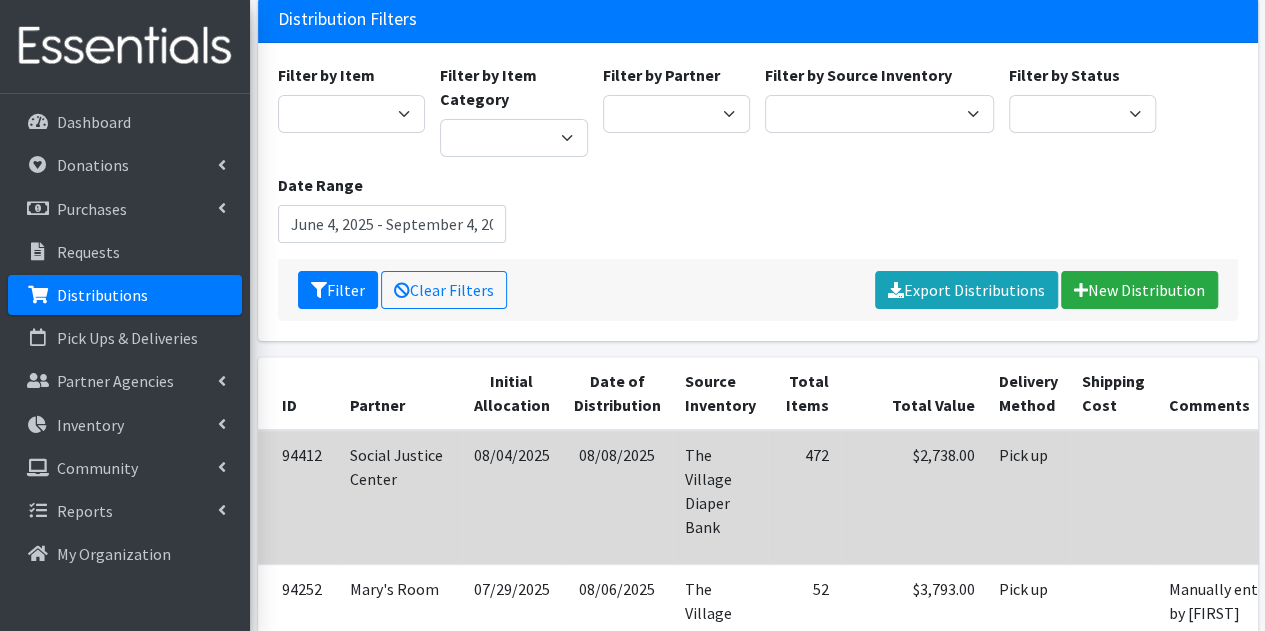 click at bounding box center [1113, 497] 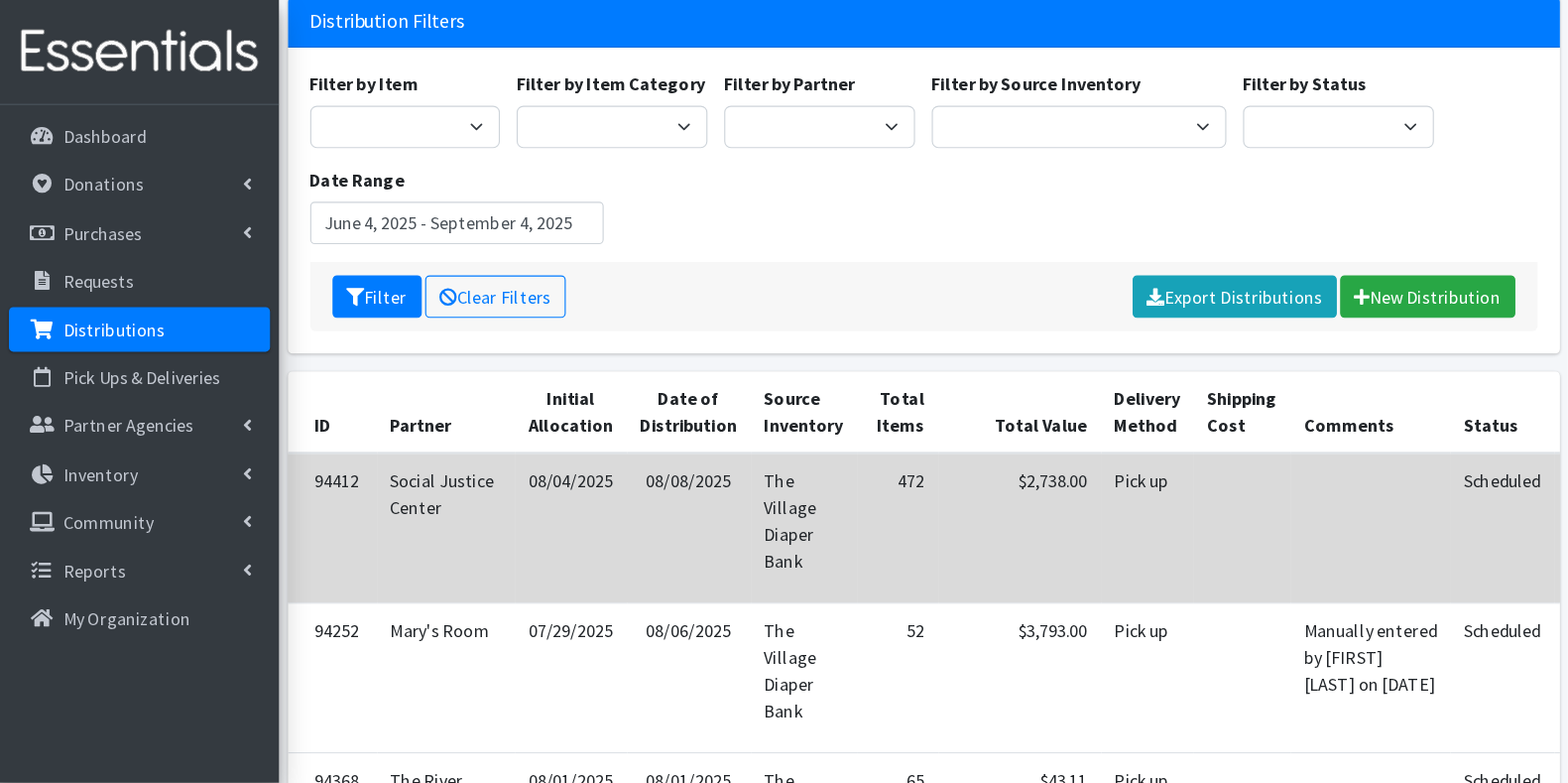 scroll, scrollTop: 132, scrollLeft: 0, axis: vertical 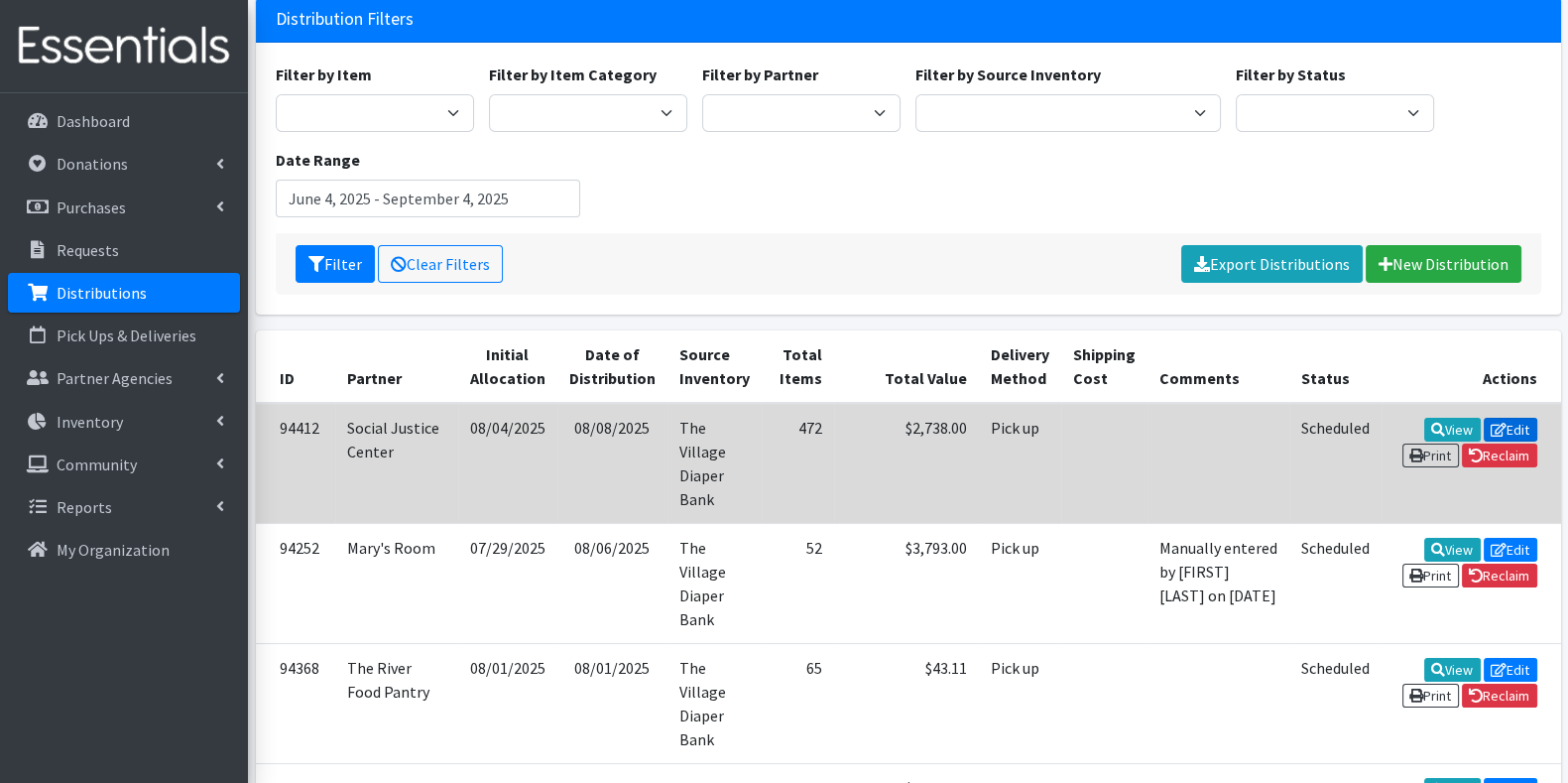 click on "Edit" at bounding box center (1510, 430) 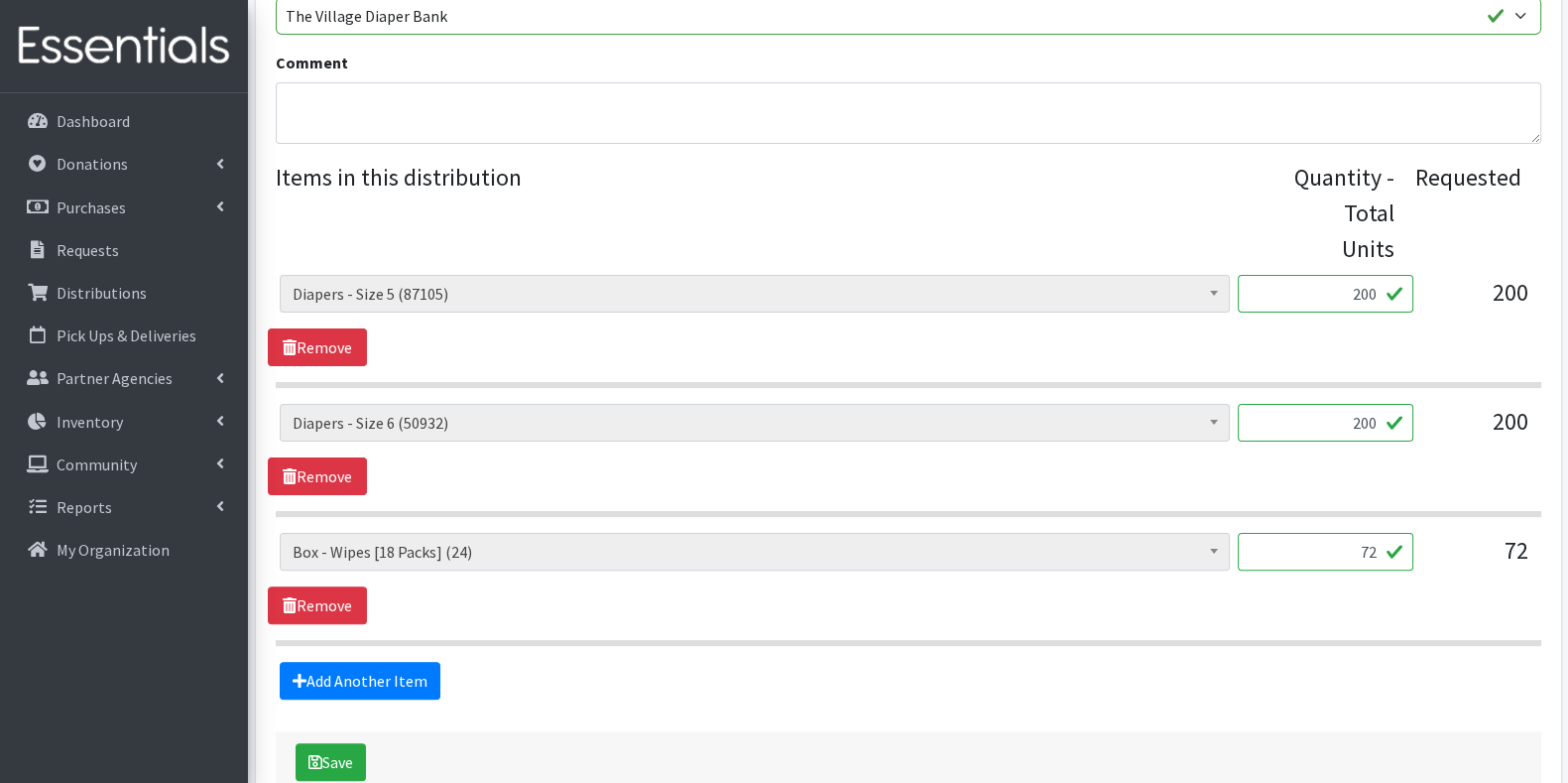 scroll, scrollTop: 661, scrollLeft: 0, axis: vertical 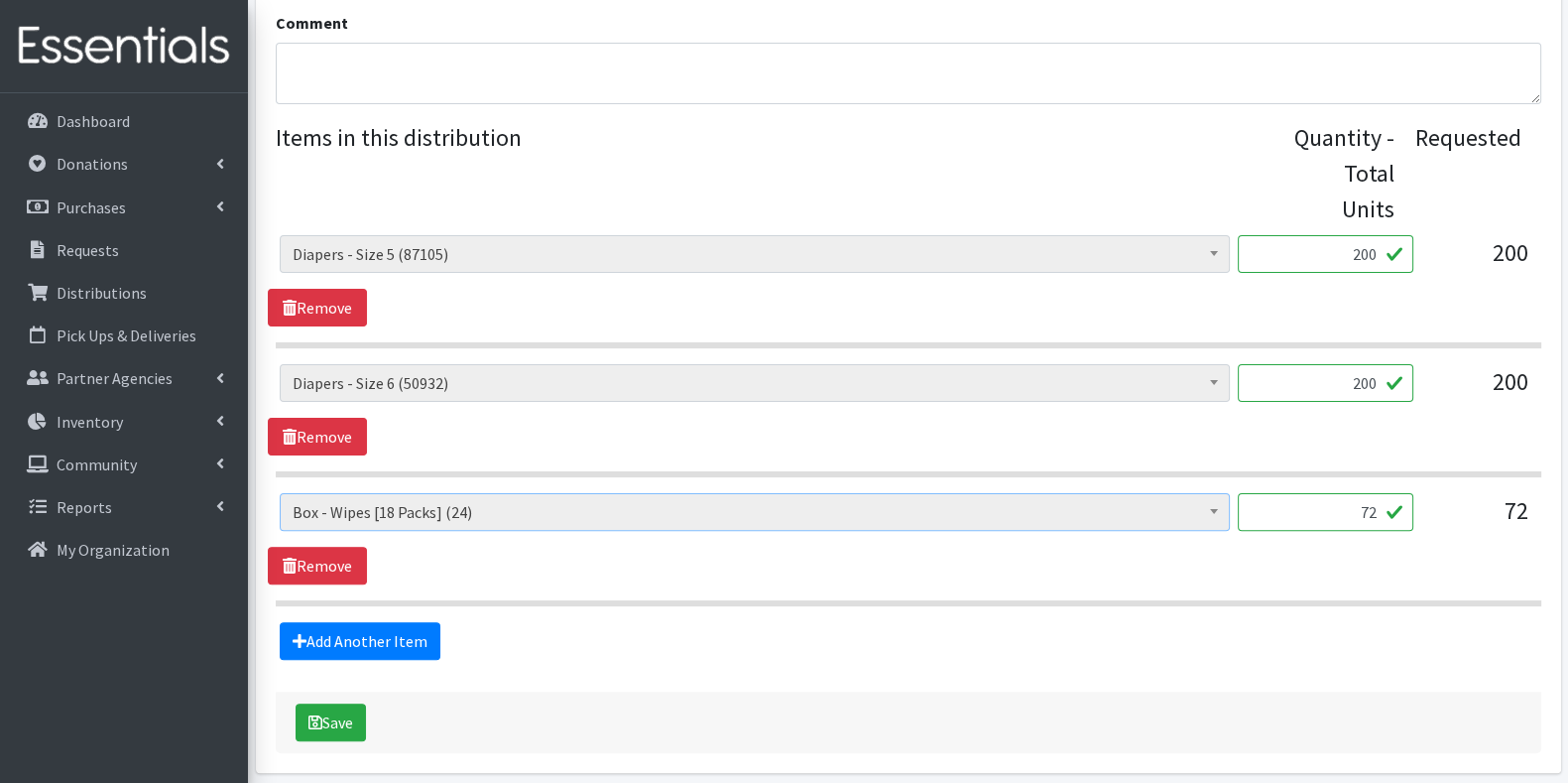 click on "Box - Wipes [18 Packs] (24)" at bounding box center (755, 512) 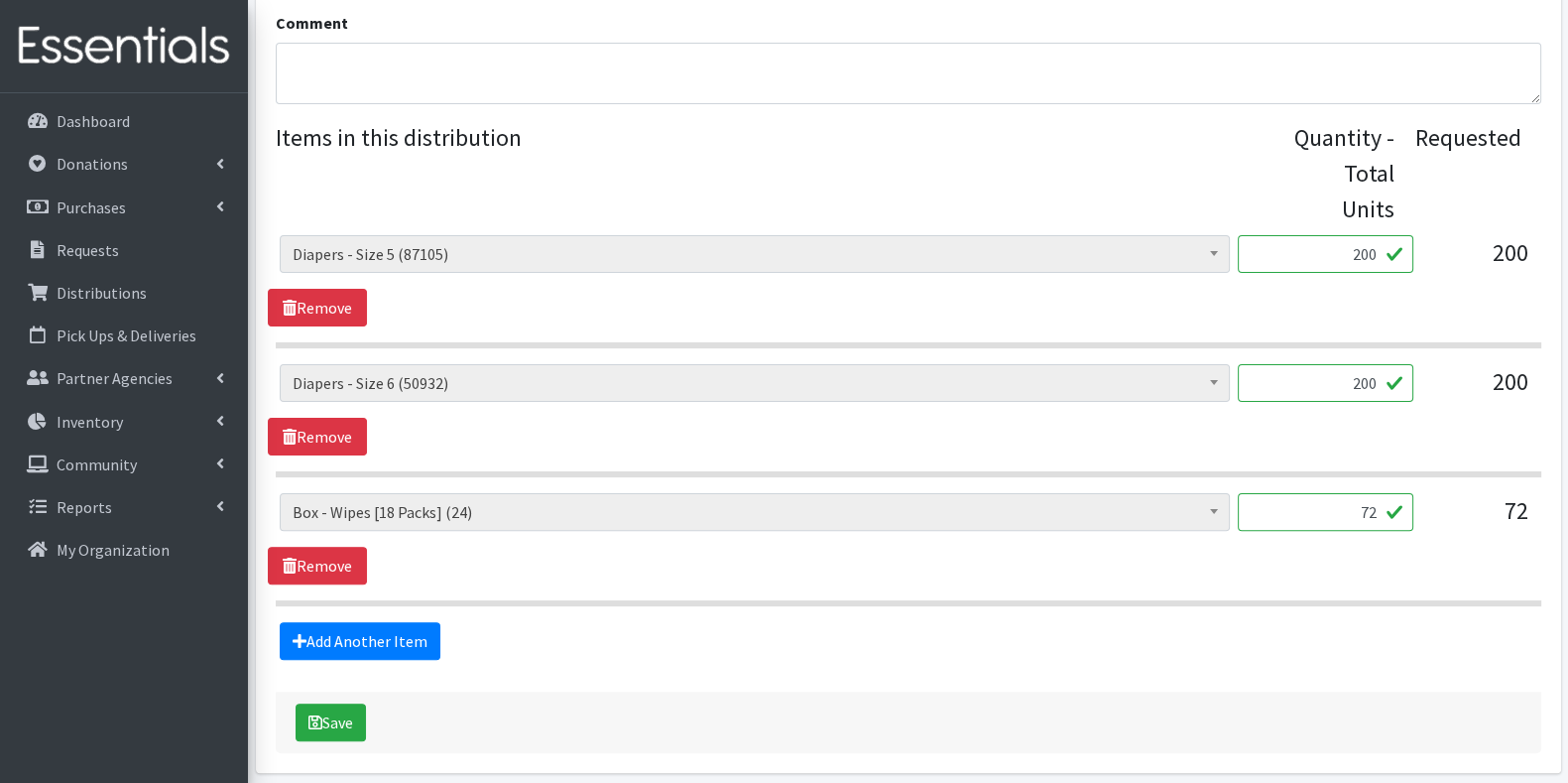 type on "7" 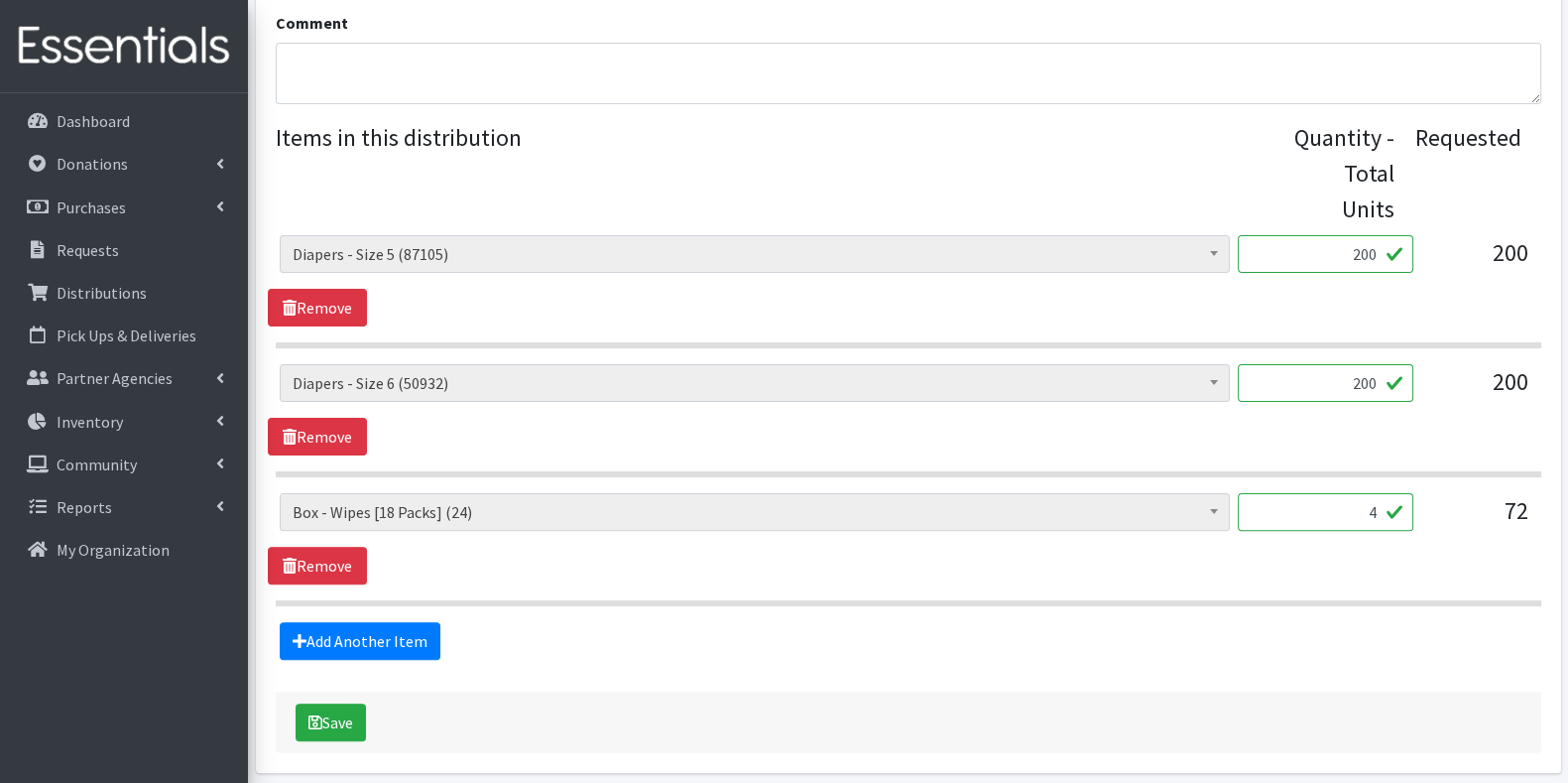 type on "4" 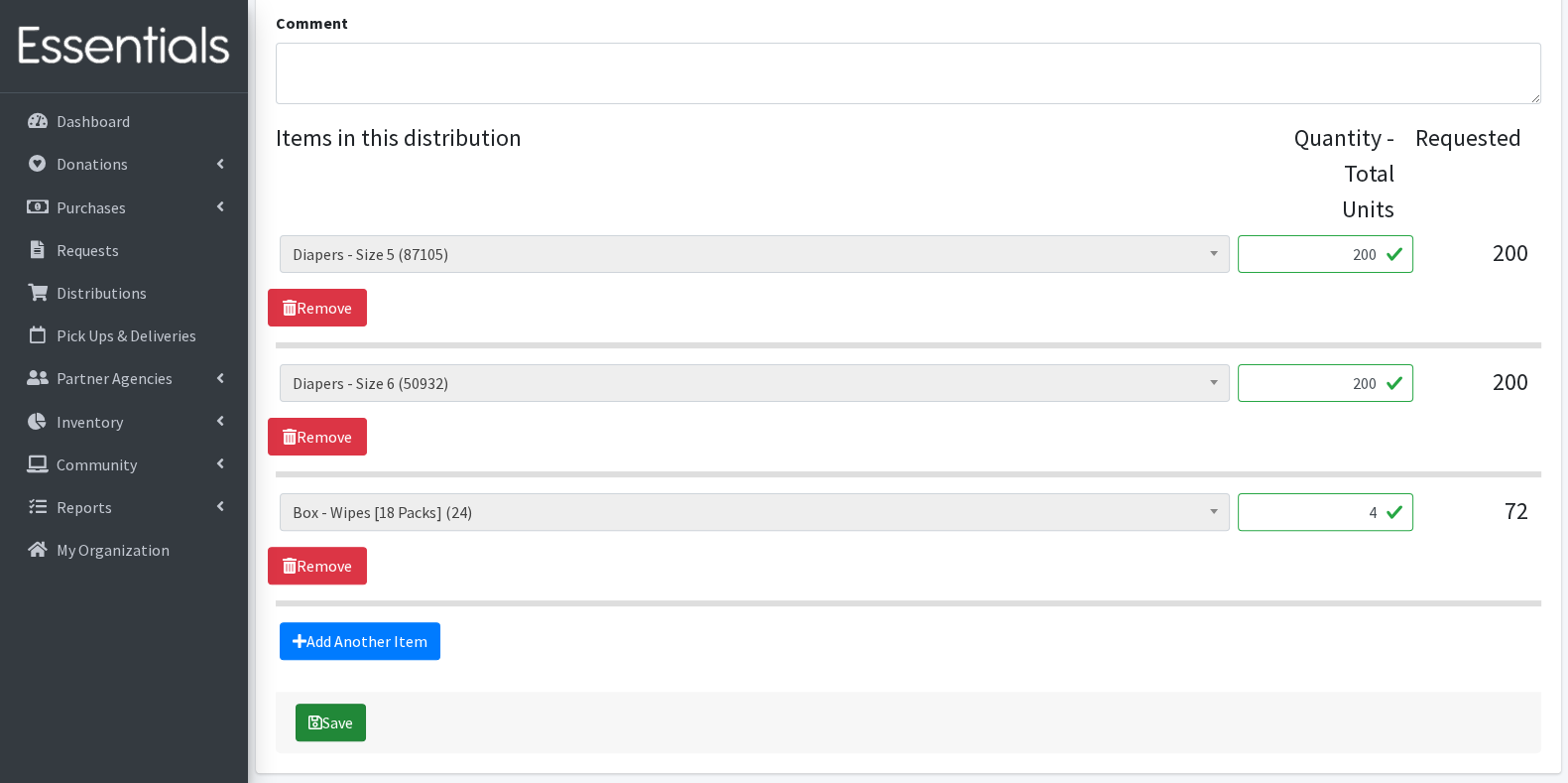 click on "Save" at bounding box center [330, 722] 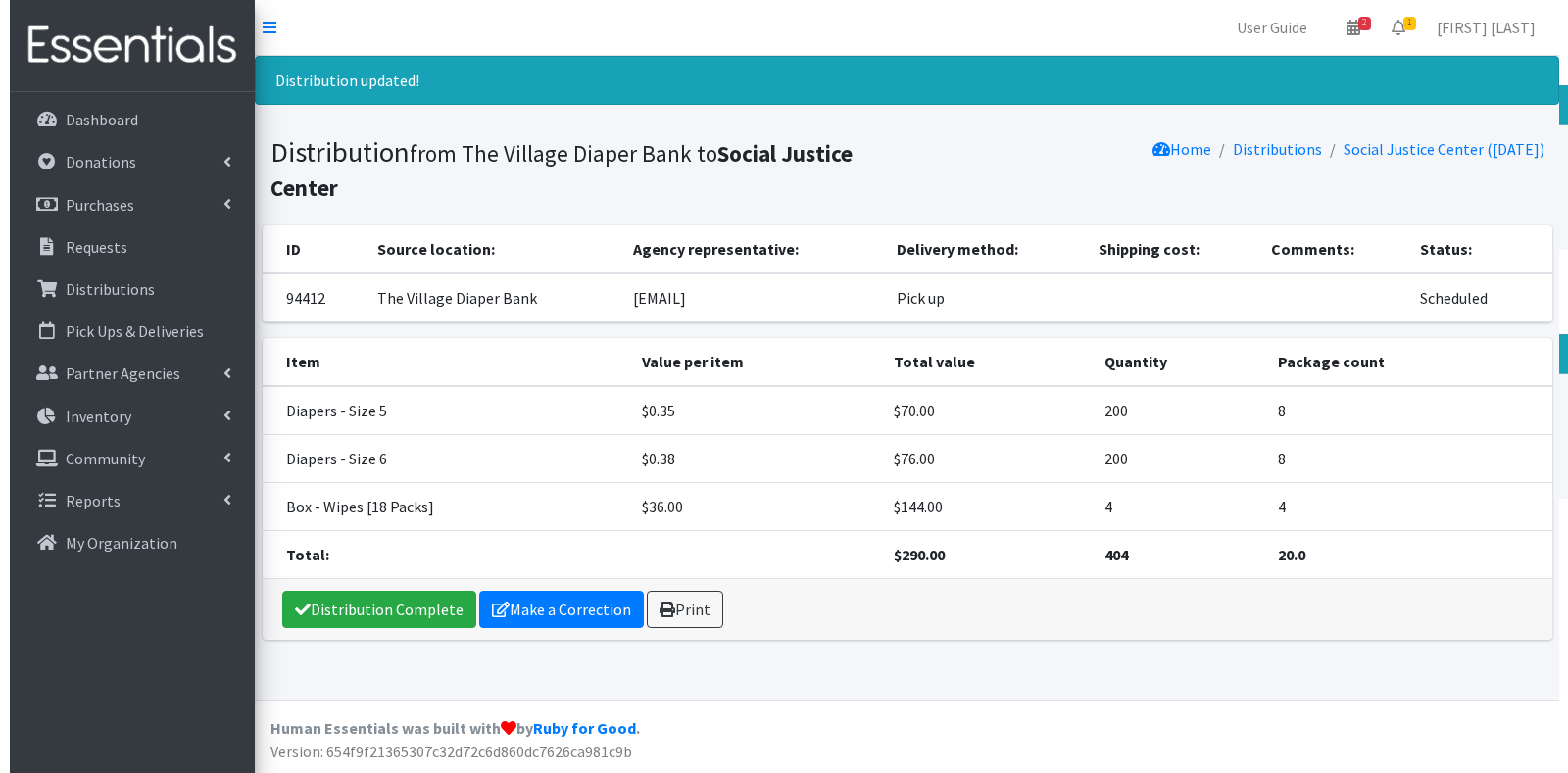 scroll, scrollTop: 0, scrollLeft: 0, axis: both 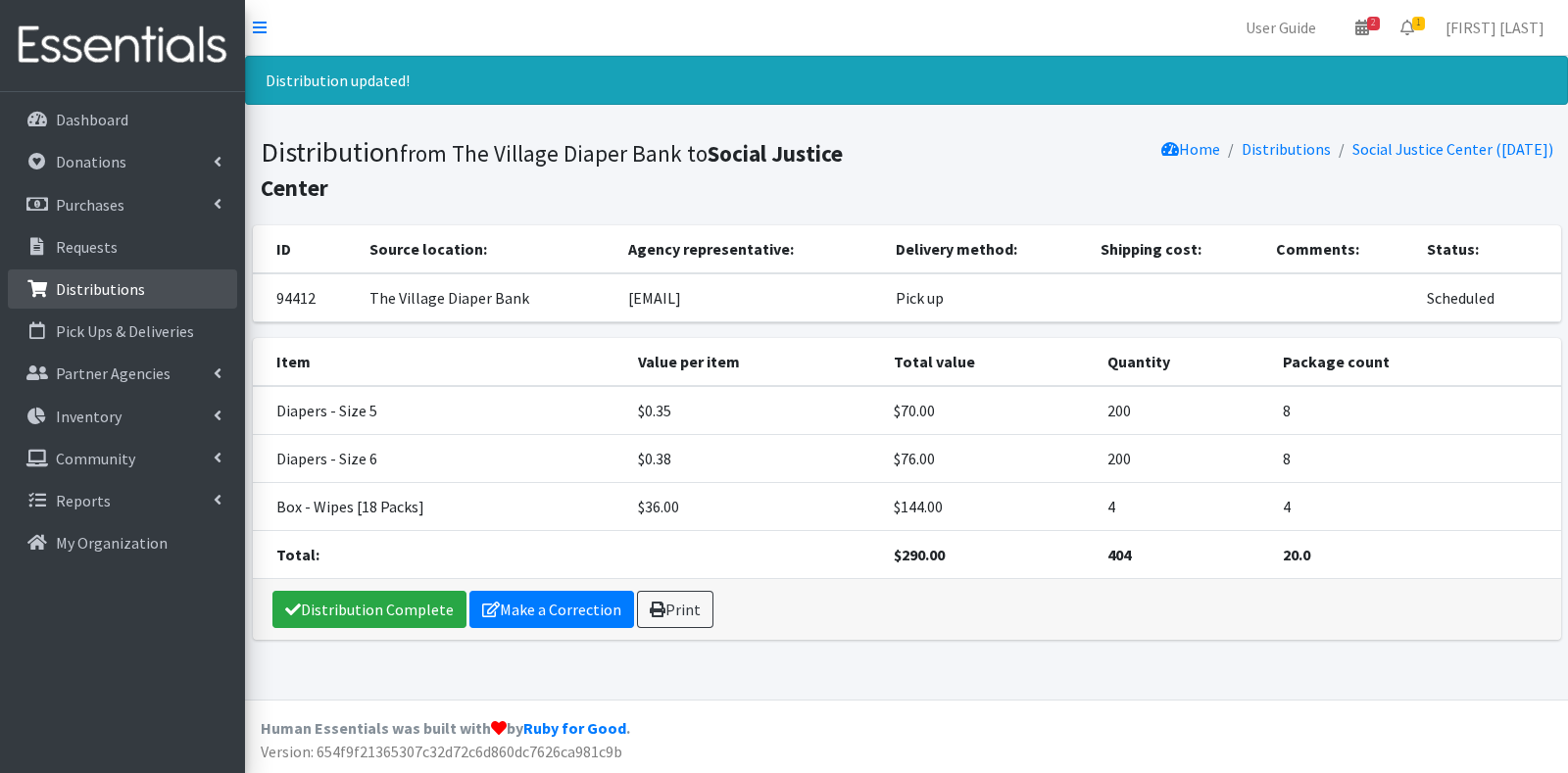 click on "Distributions" at bounding box center [100, 289] 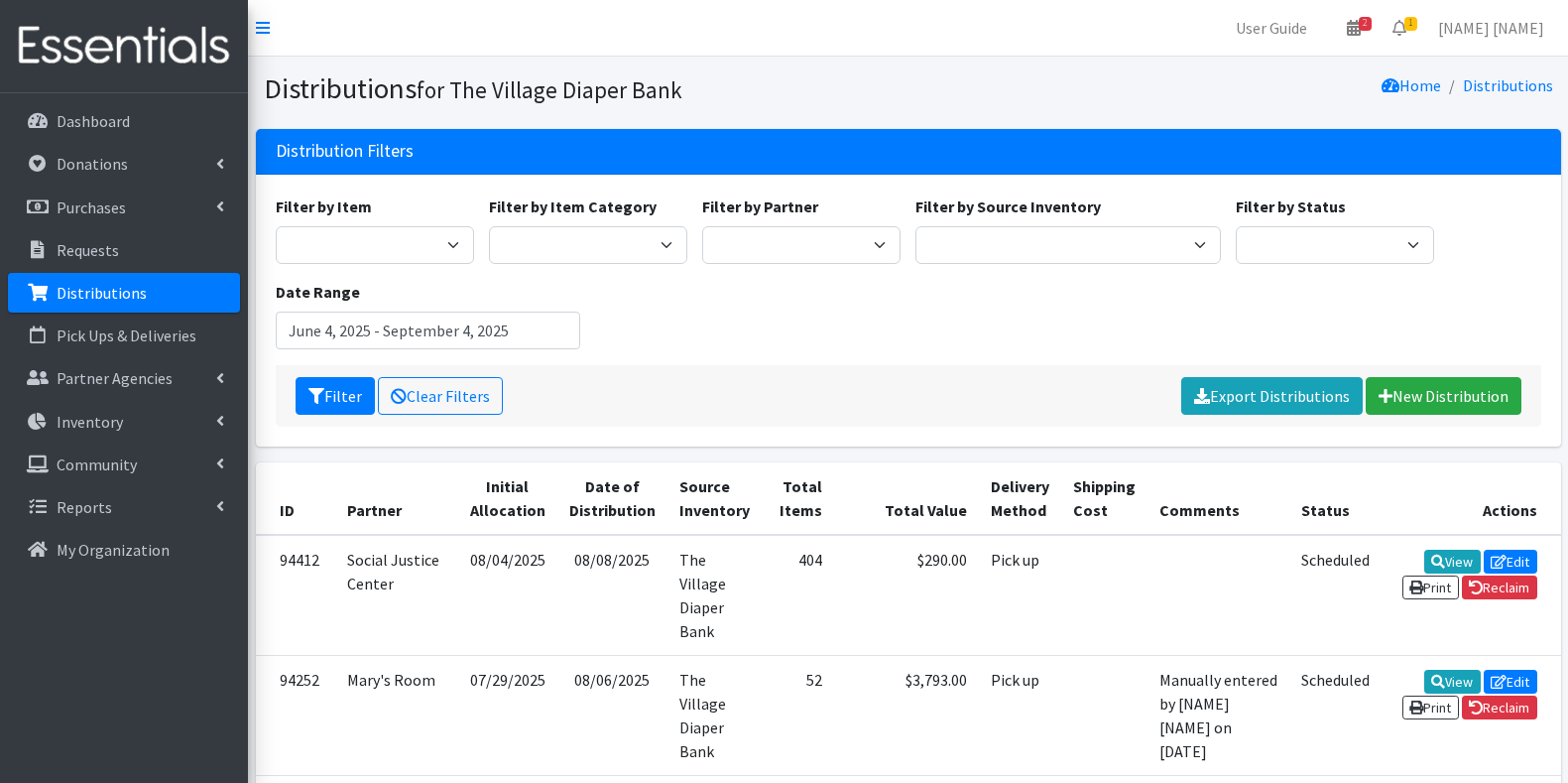 scroll, scrollTop: 0, scrollLeft: 0, axis: both 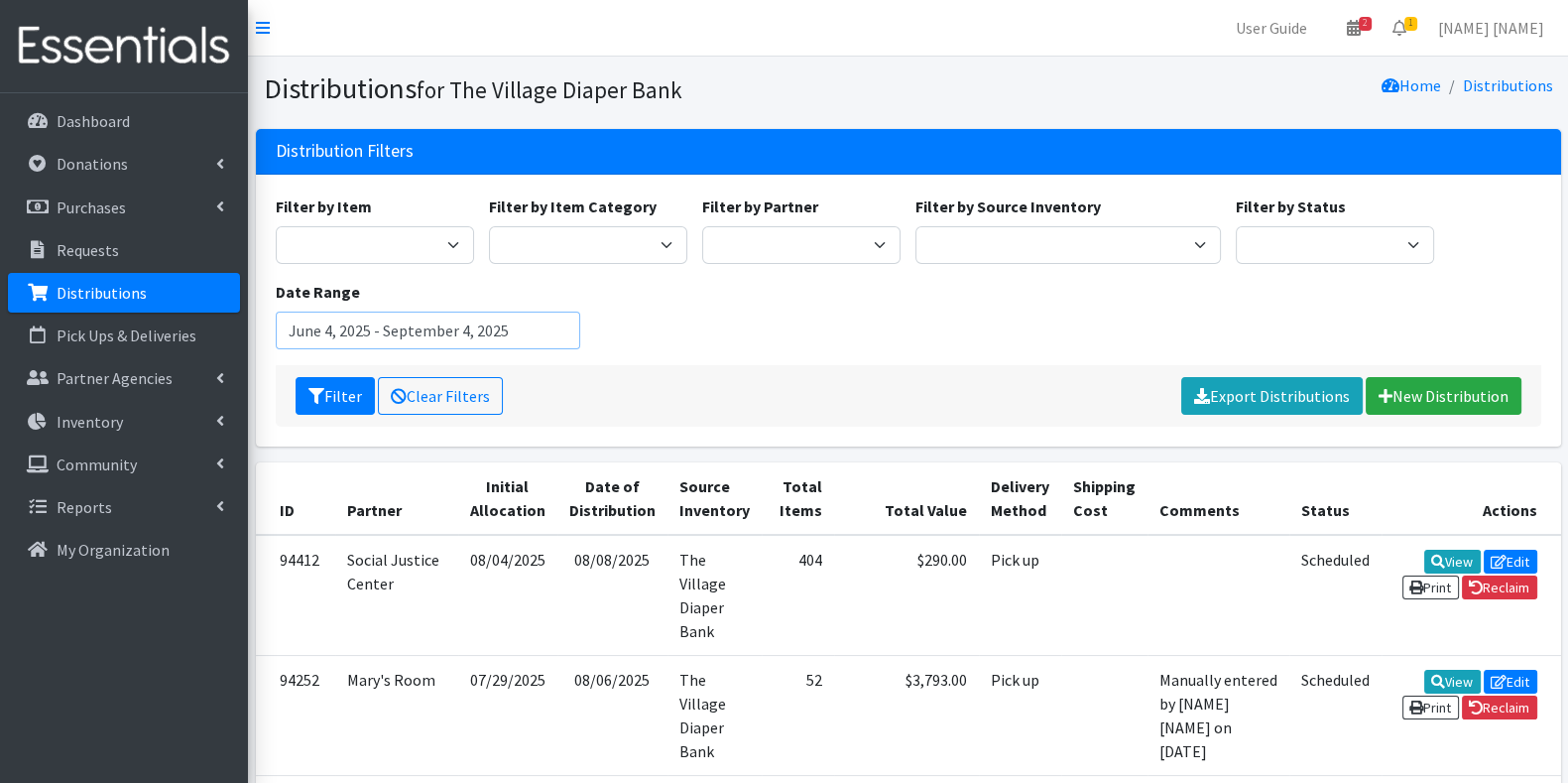 click on "June 4, 2025 - September 4, 2025" at bounding box center [428, 330] 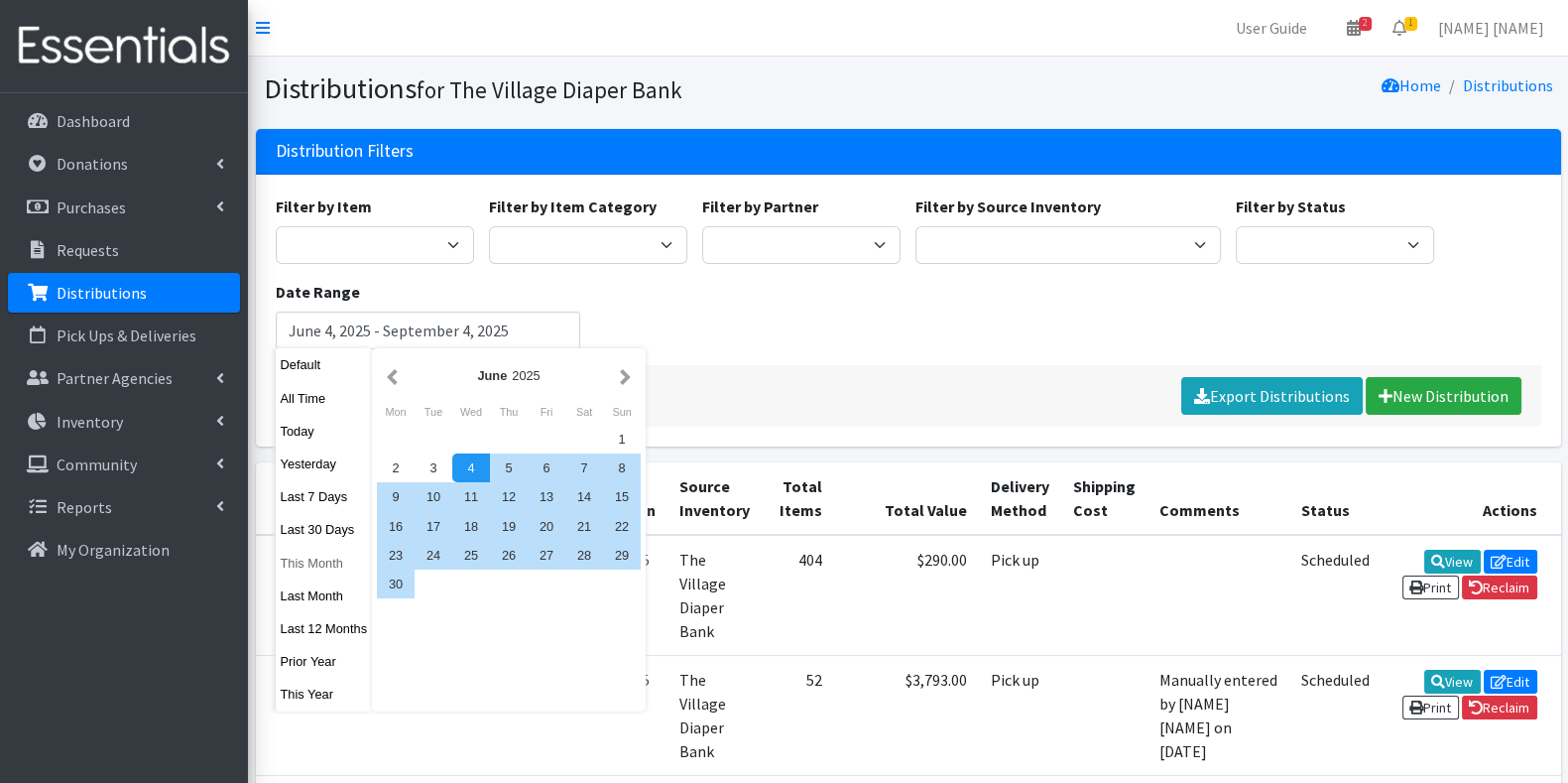 click on "This Month" at bounding box center [324, 563] 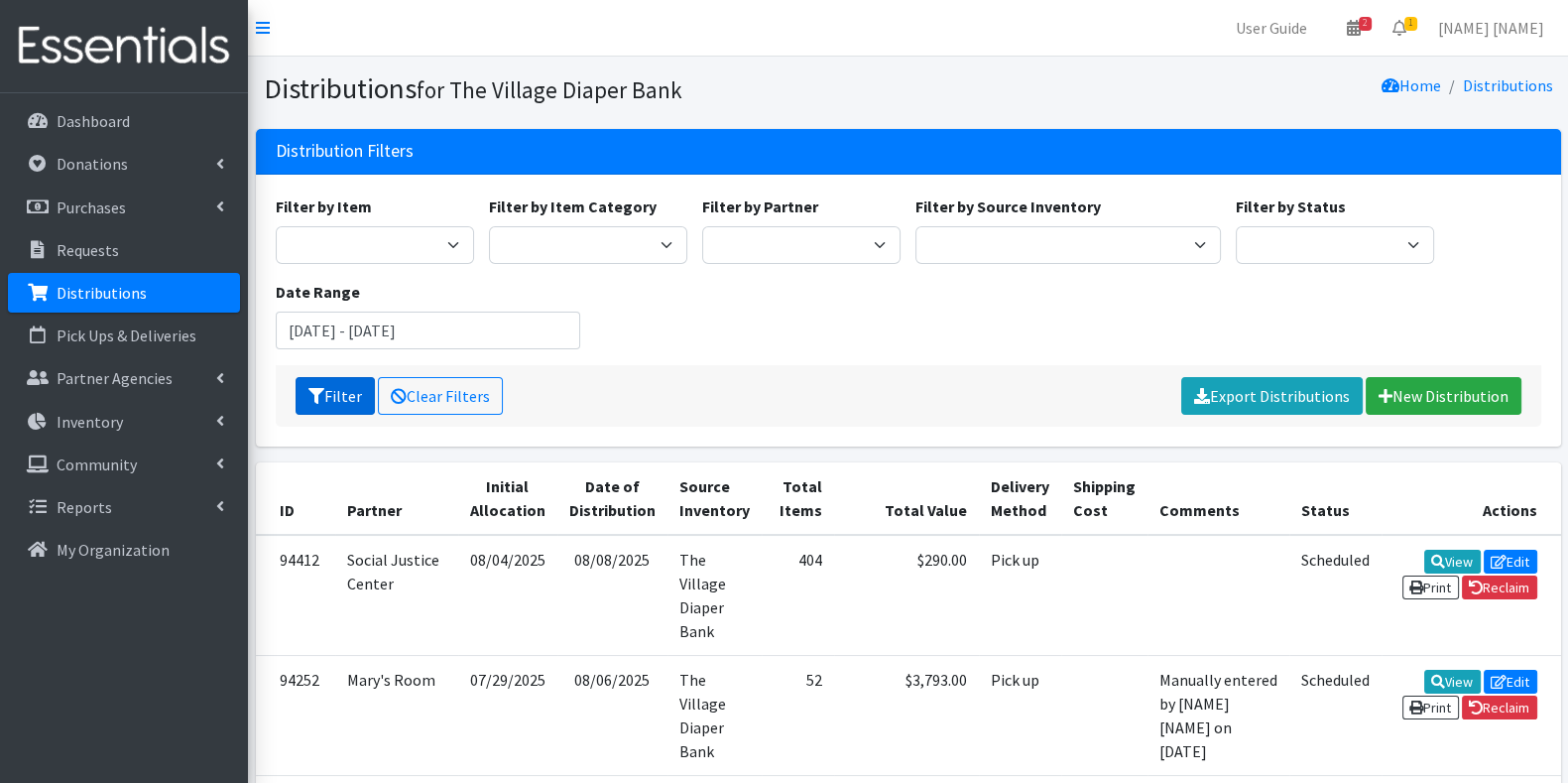 click on "Filter" at bounding box center (335, 396) 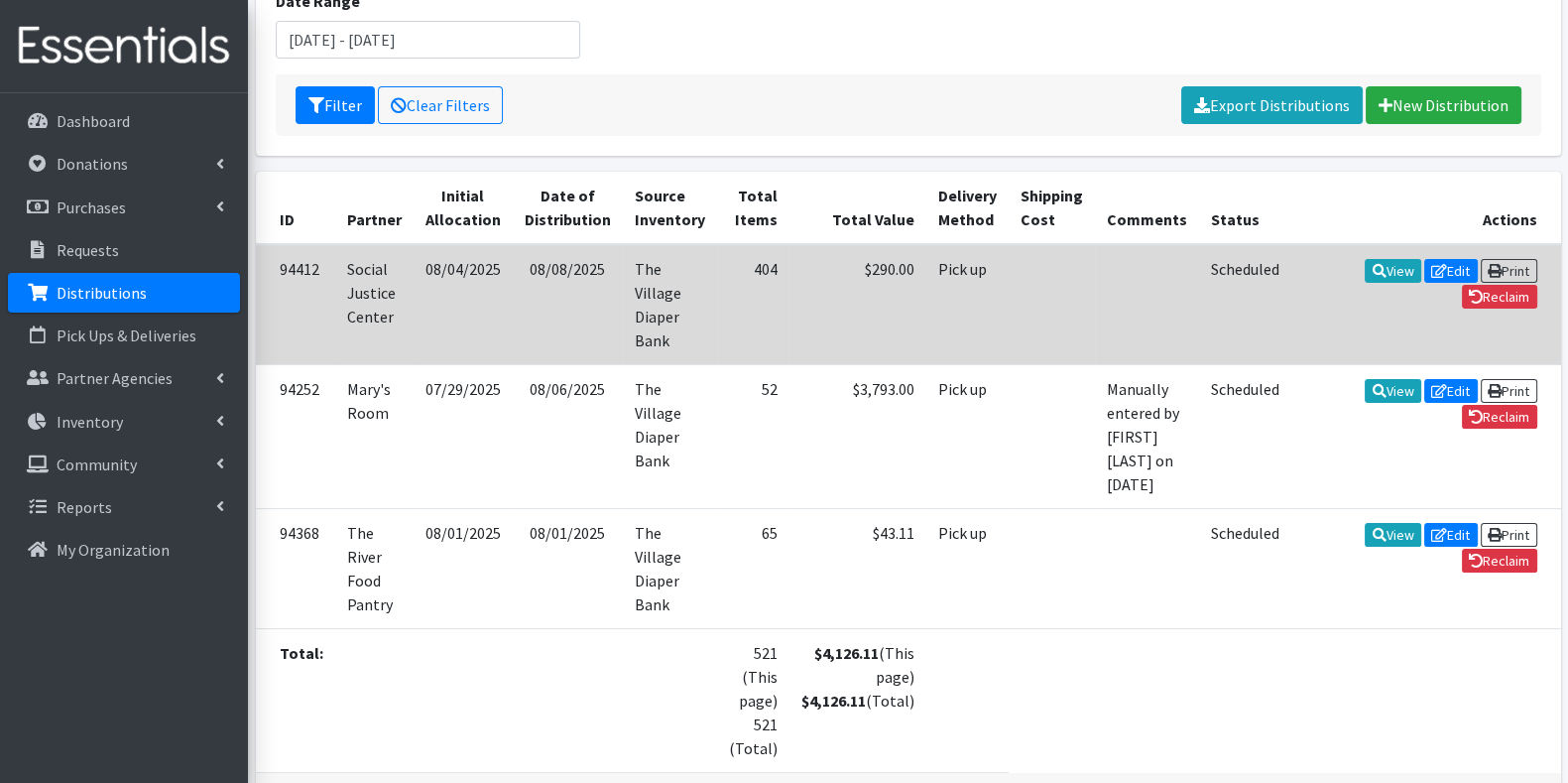 scroll, scrollTop: 330, scrollLeft: 0, axis: vertical 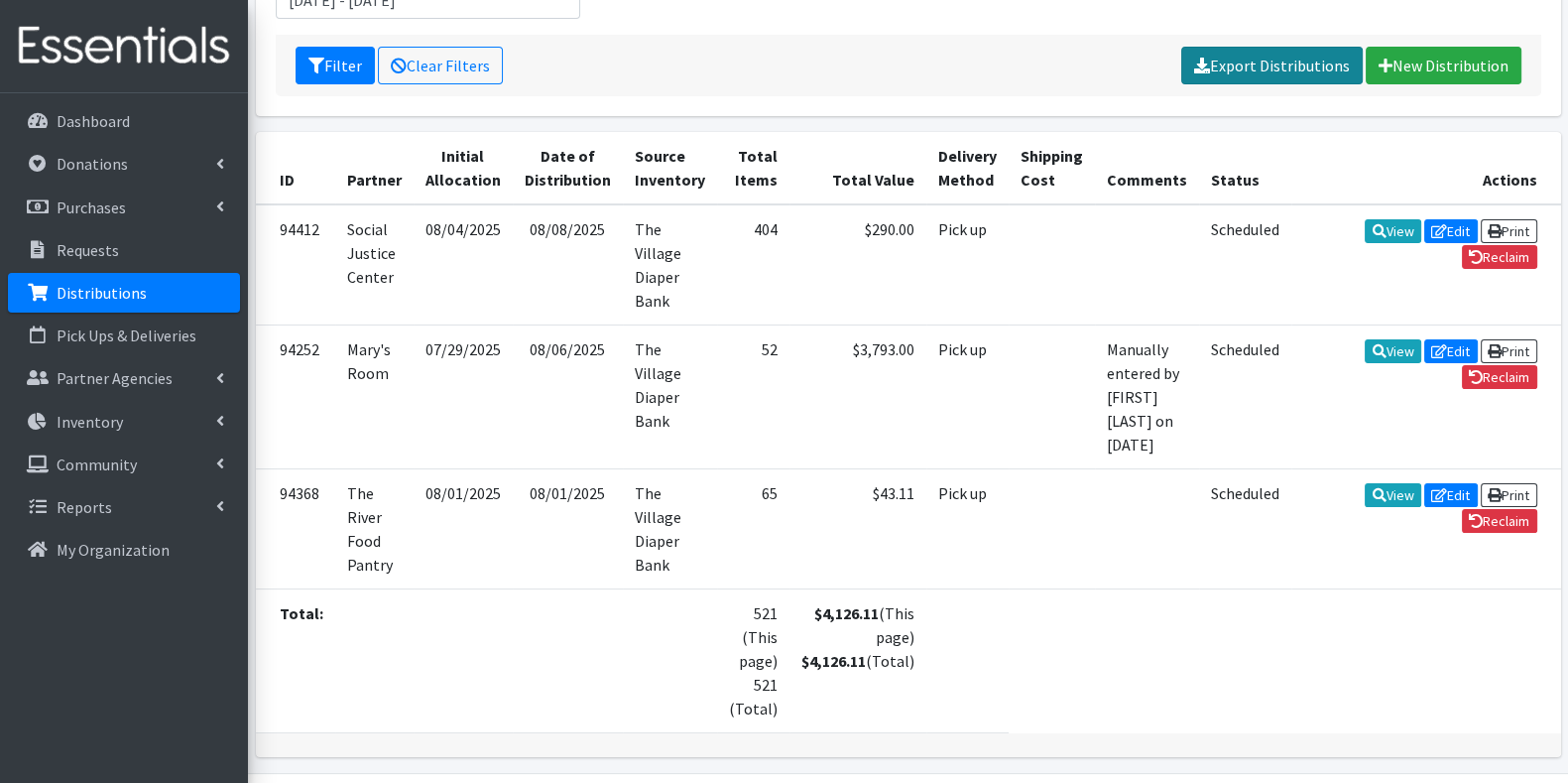click on "Export Distributions" at bounding box center (1271, 65) 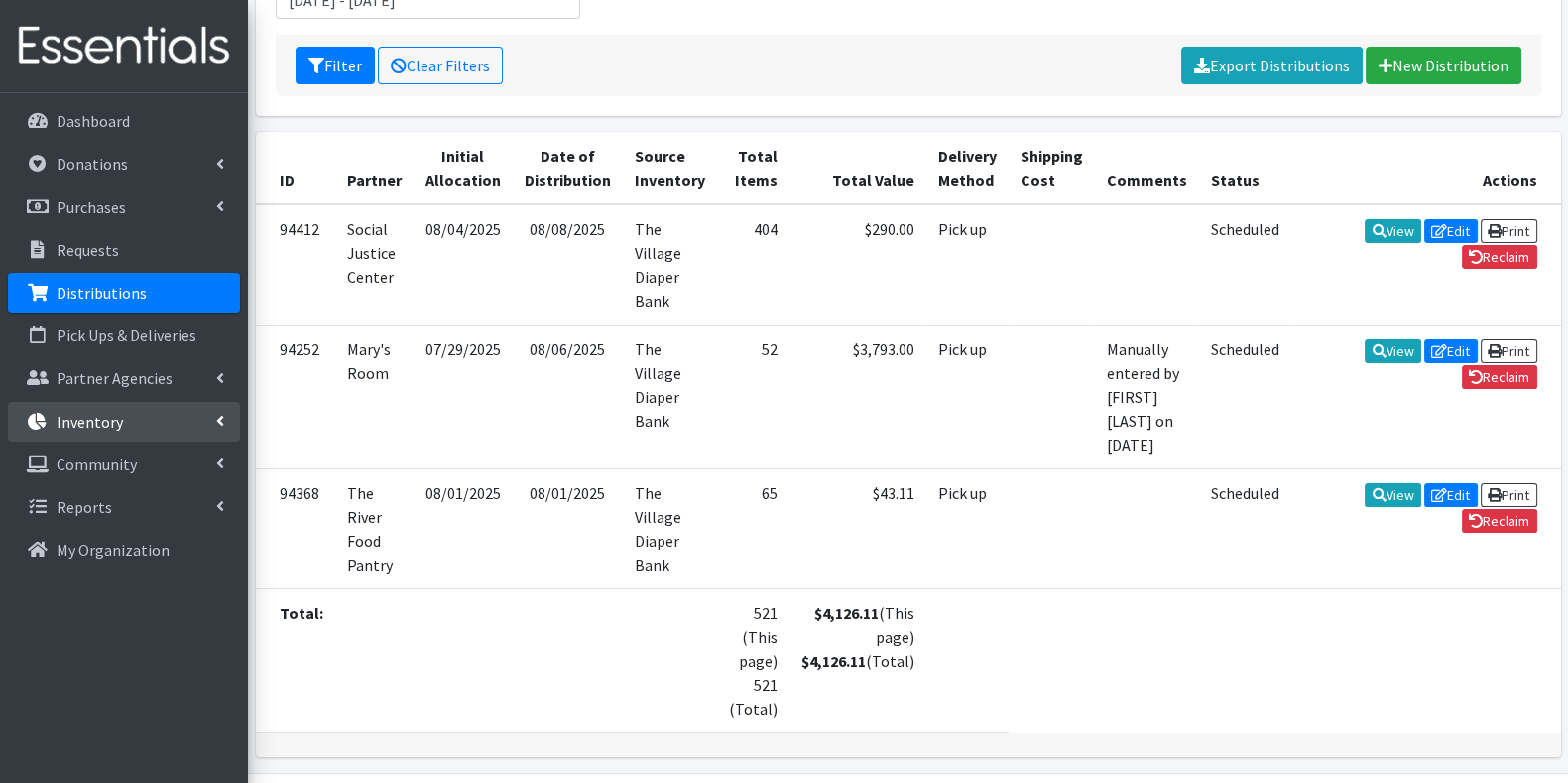 click on "Inventory" at bounding box center [124, 422] 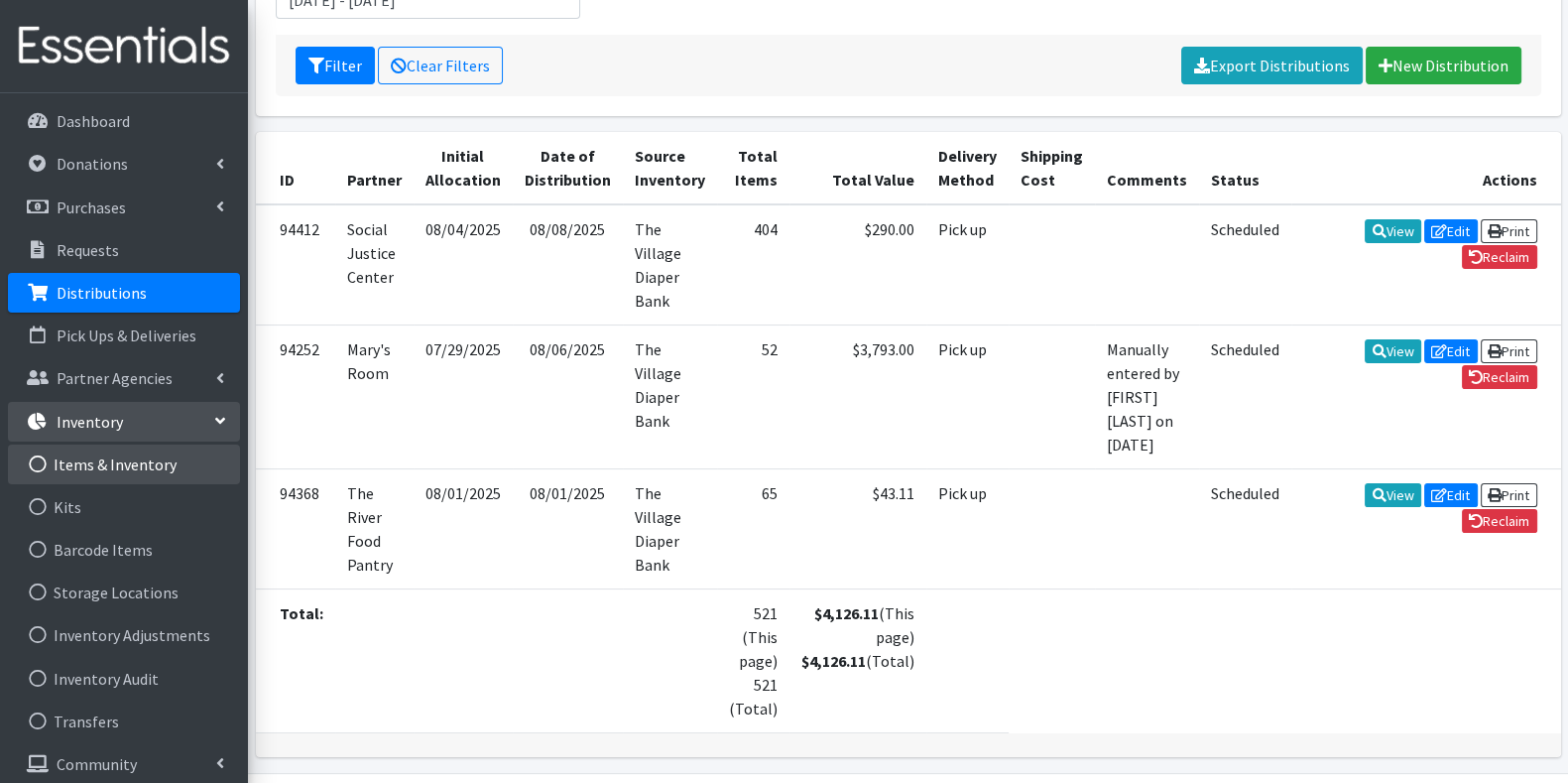 click on "Items & Inventory" at bounding box center [124, 464] 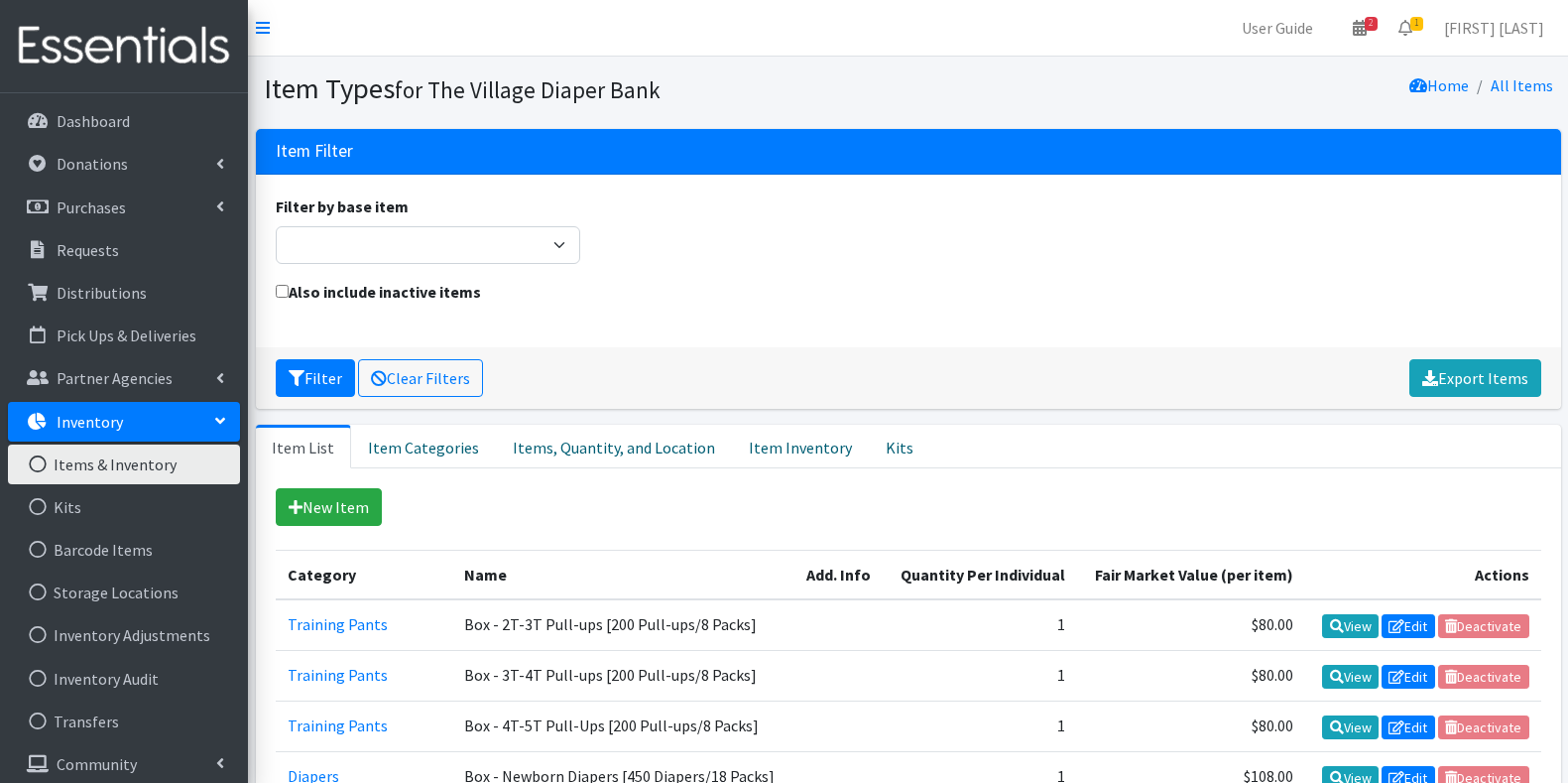scroll, scrollTop: 0, scrollLeft: 0, axis: both 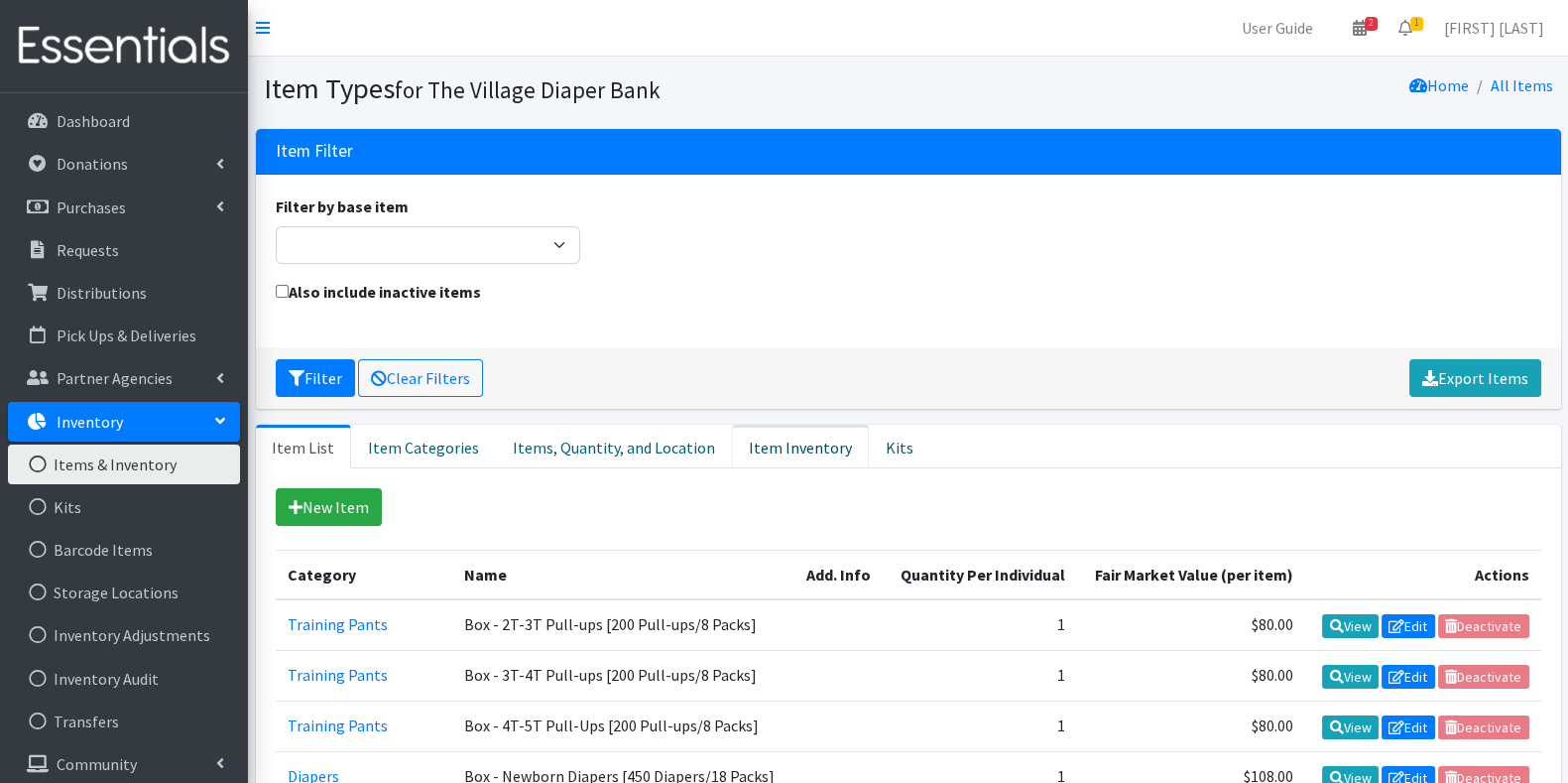 click on "Item Inventory" at bounding box center [800, 447] 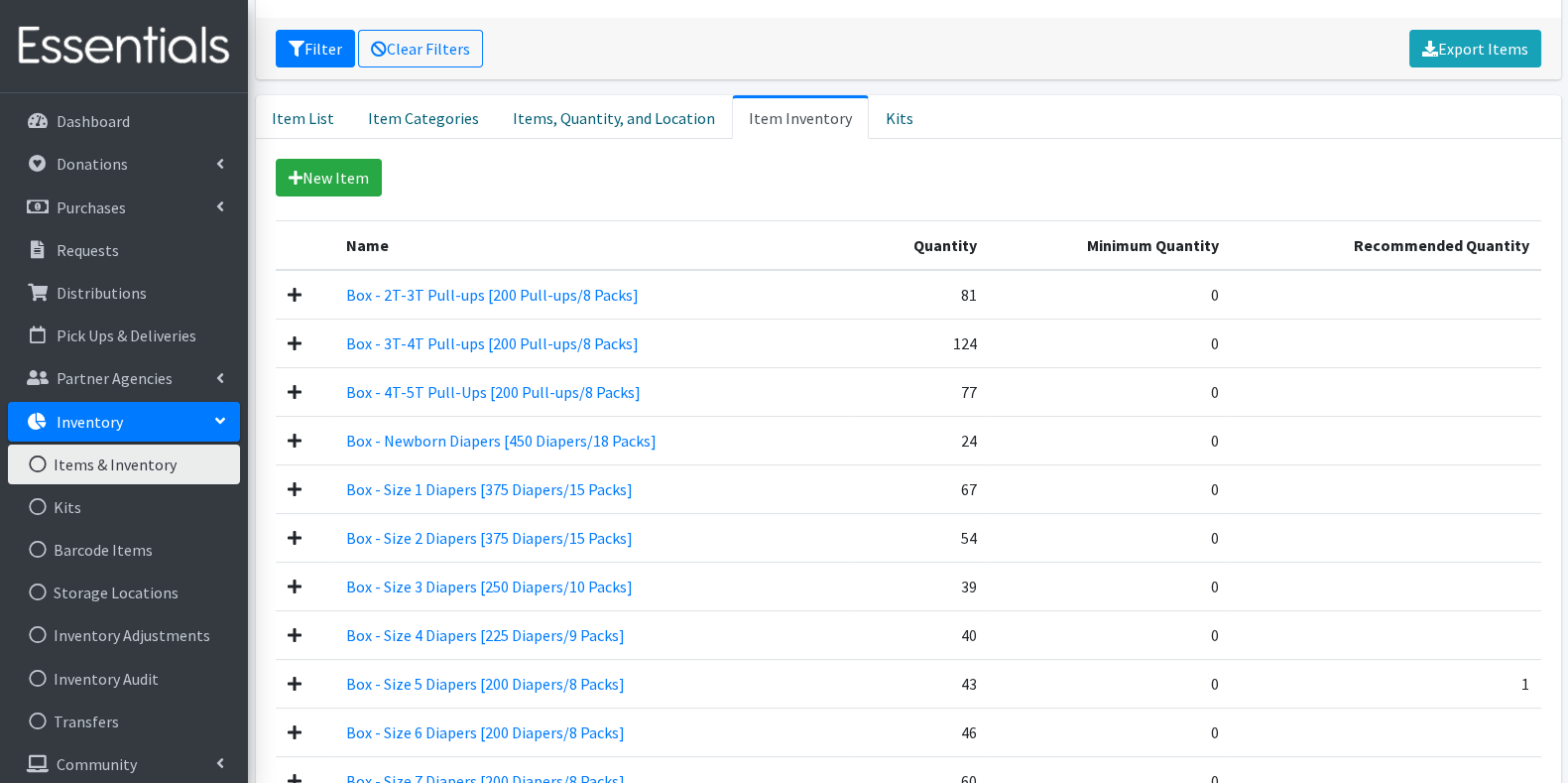 scroll, scrollTop: 330, scrollLeft: 0, axis: vertical 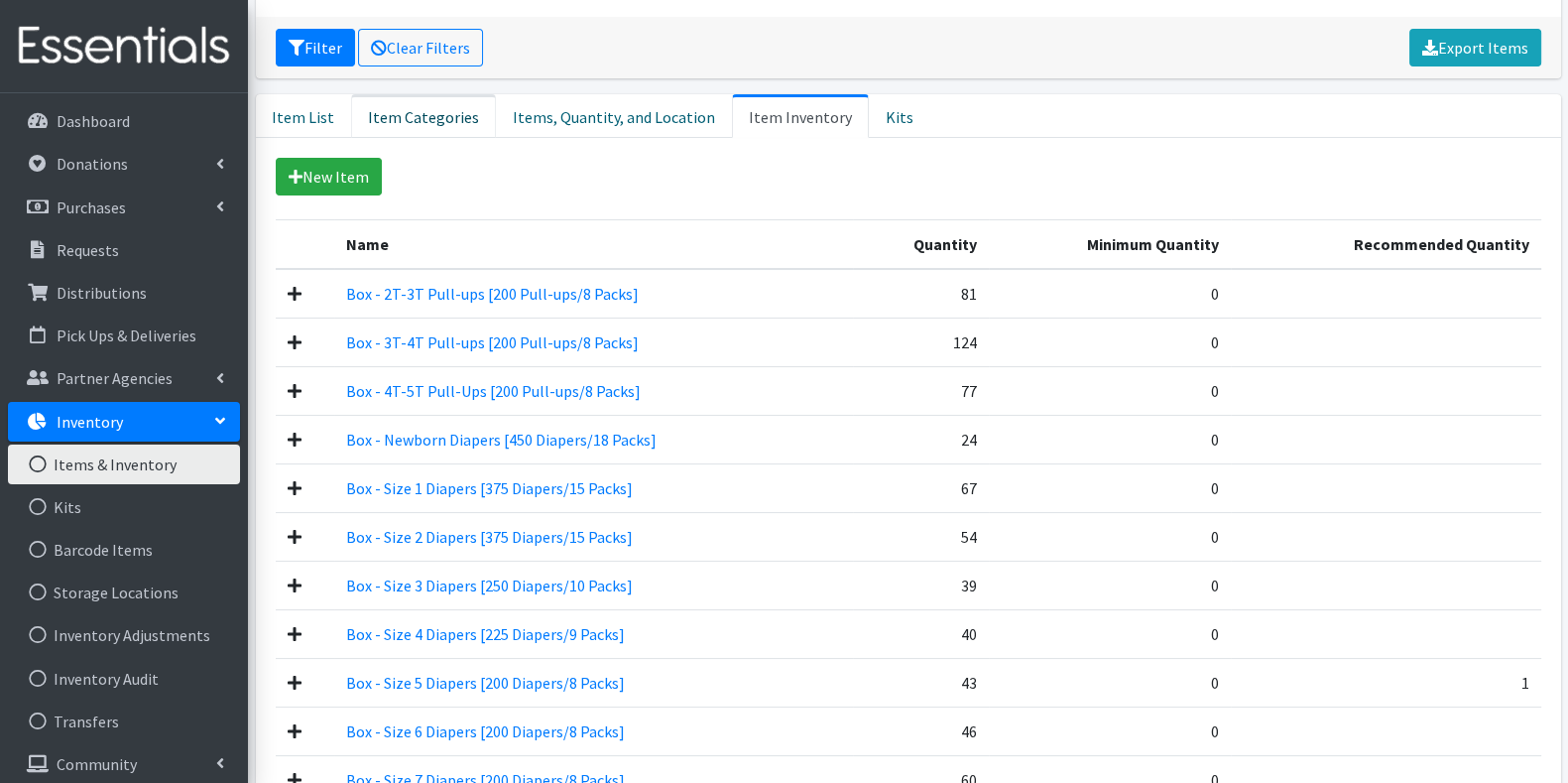 click on "Item Categories" at bounding box center [423, 116] 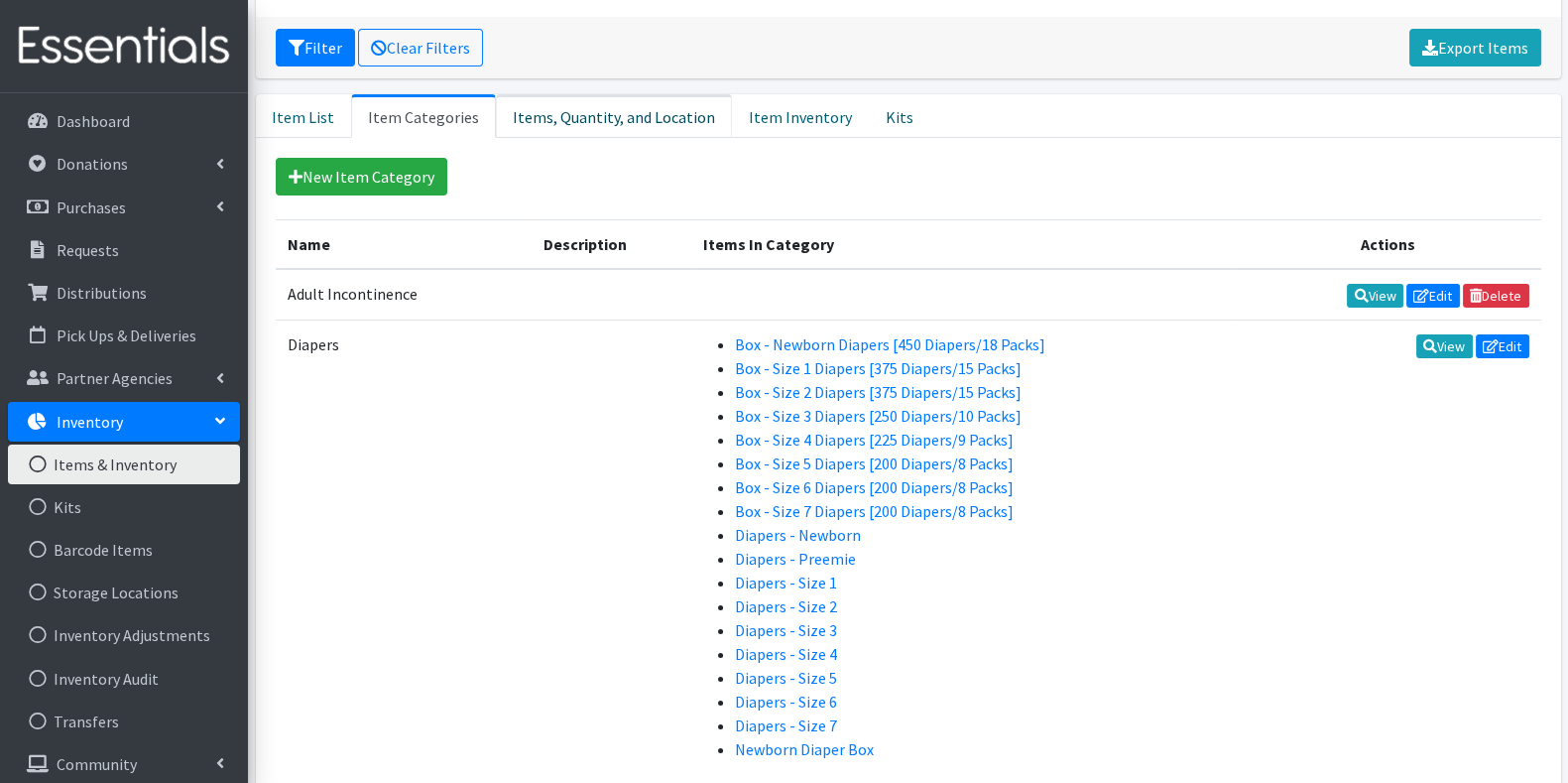click on "Items,
Quantity, and Location" at bounding box center [614, 116] 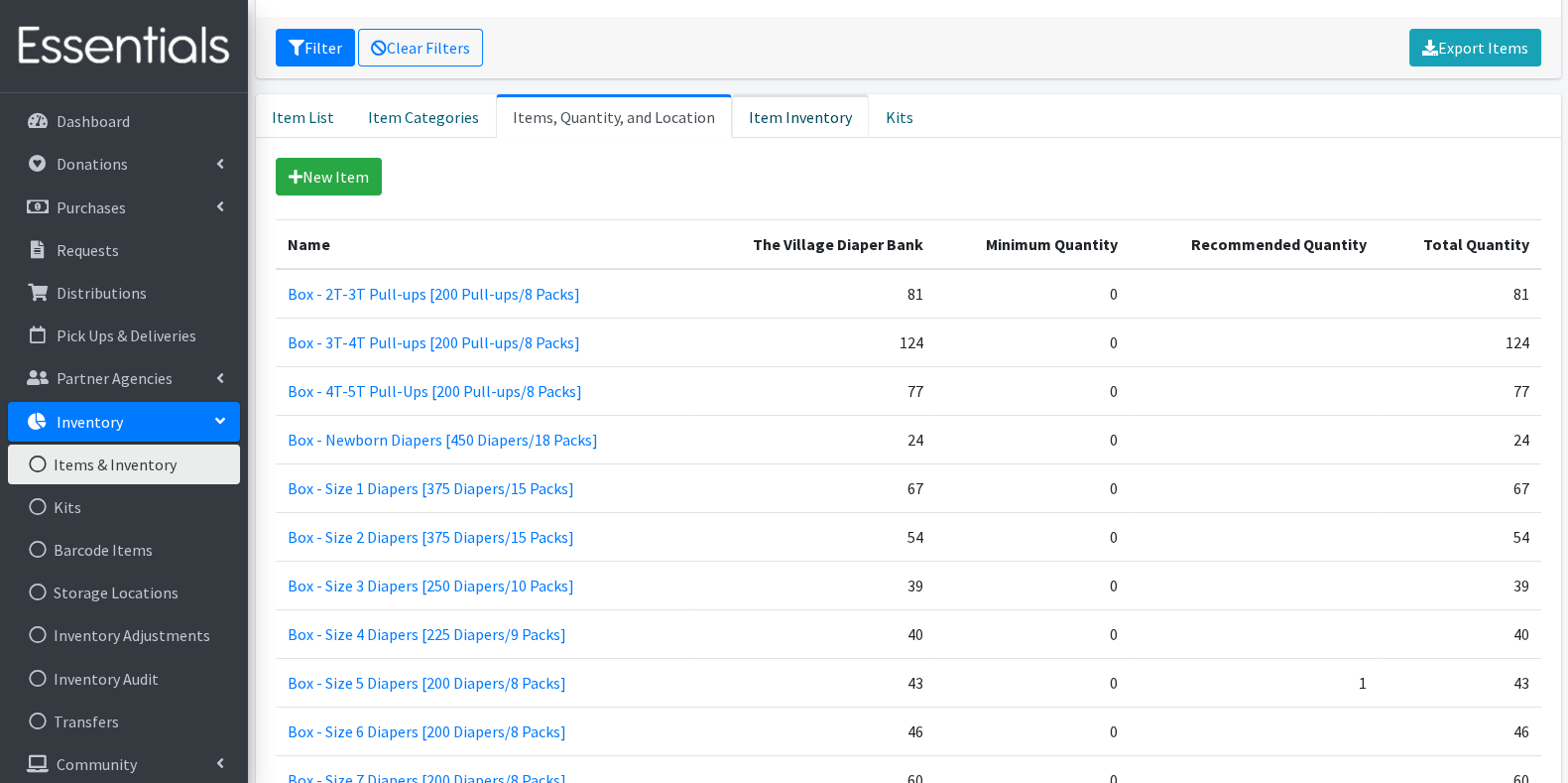 click on "Item Inventory" at bounding box center (800, 116) 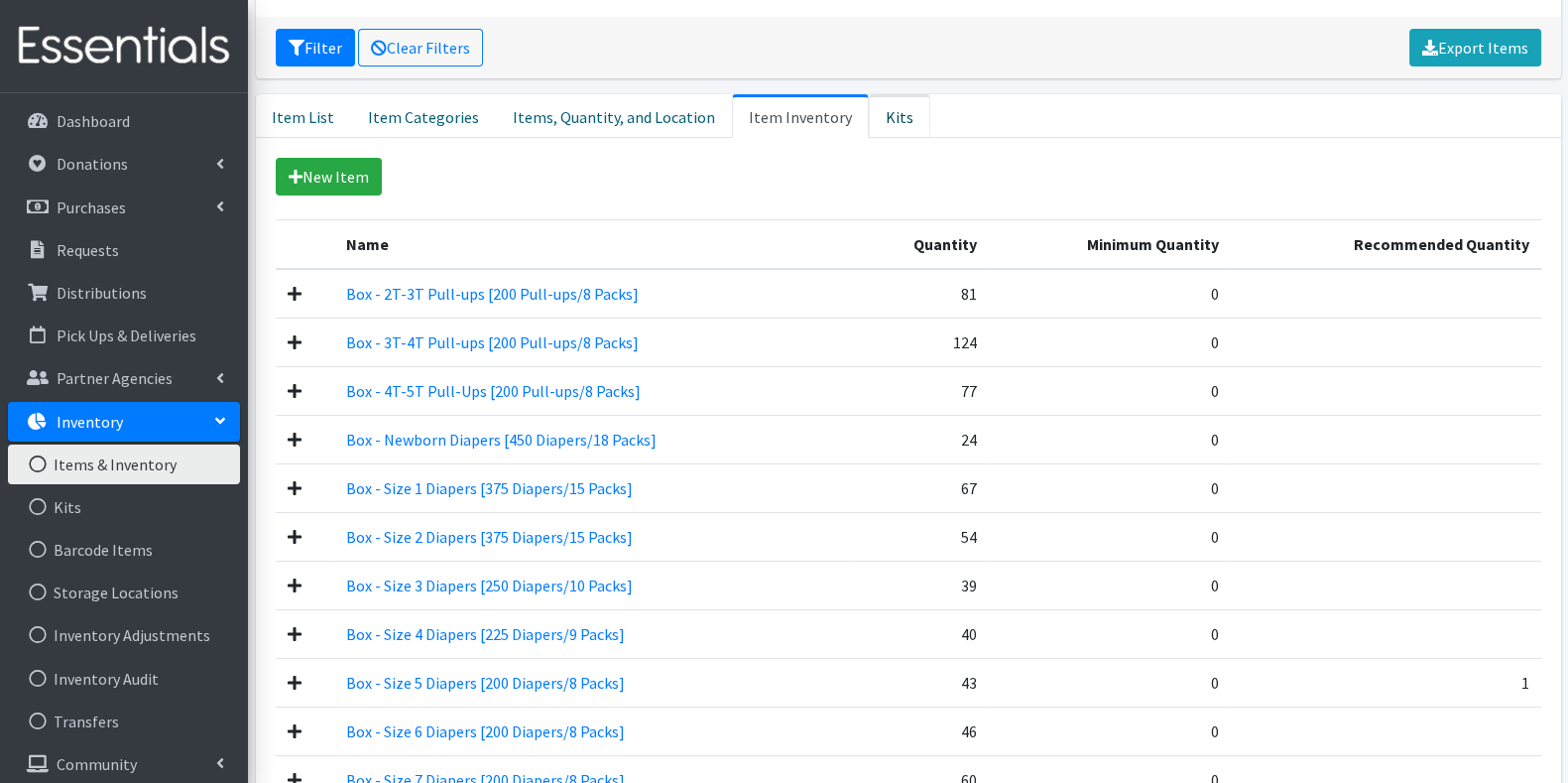 click on "Kits" at bounding box center [900, 116] 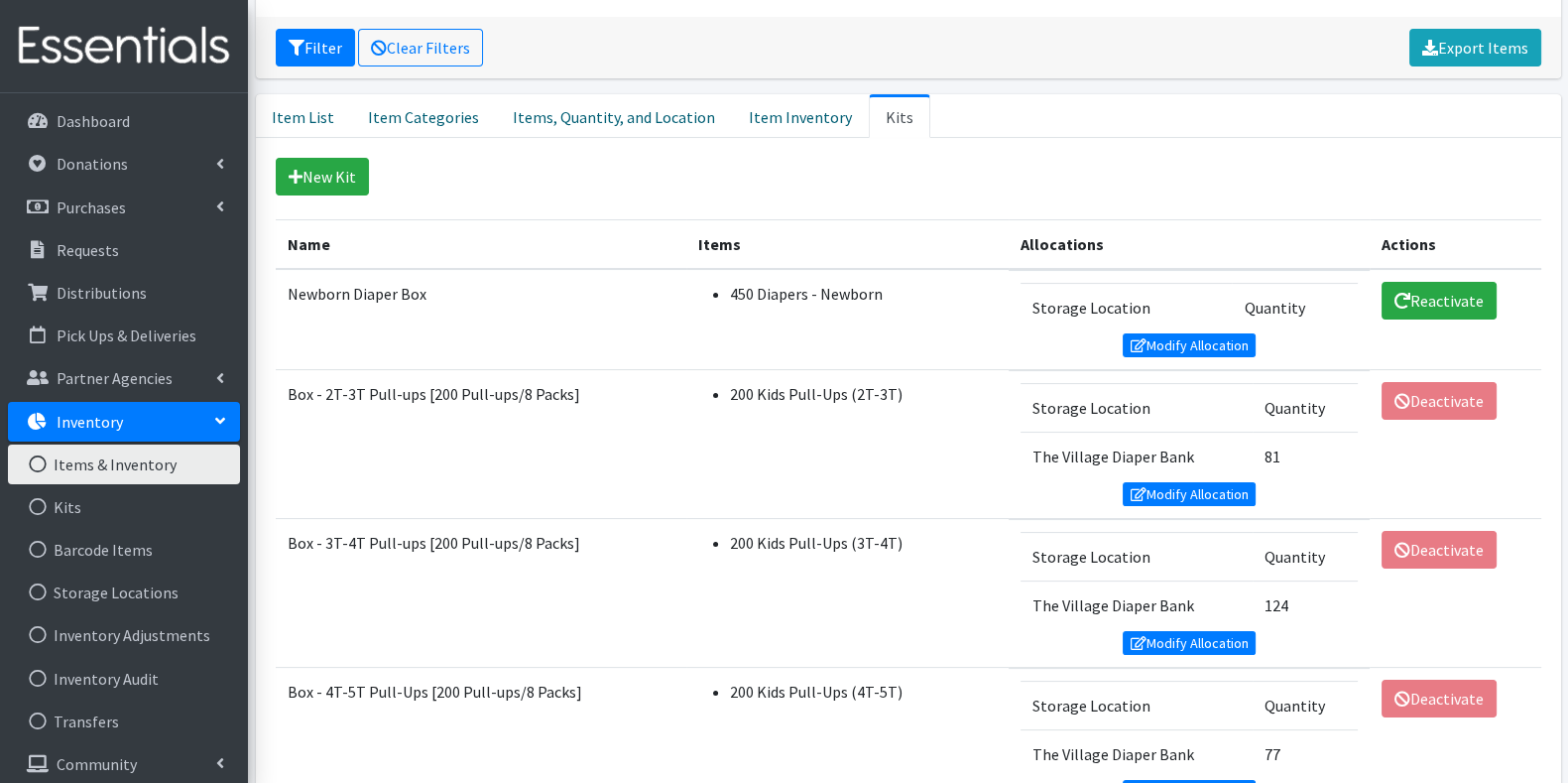 click on "Inventory" at bounding box center (124, 422) 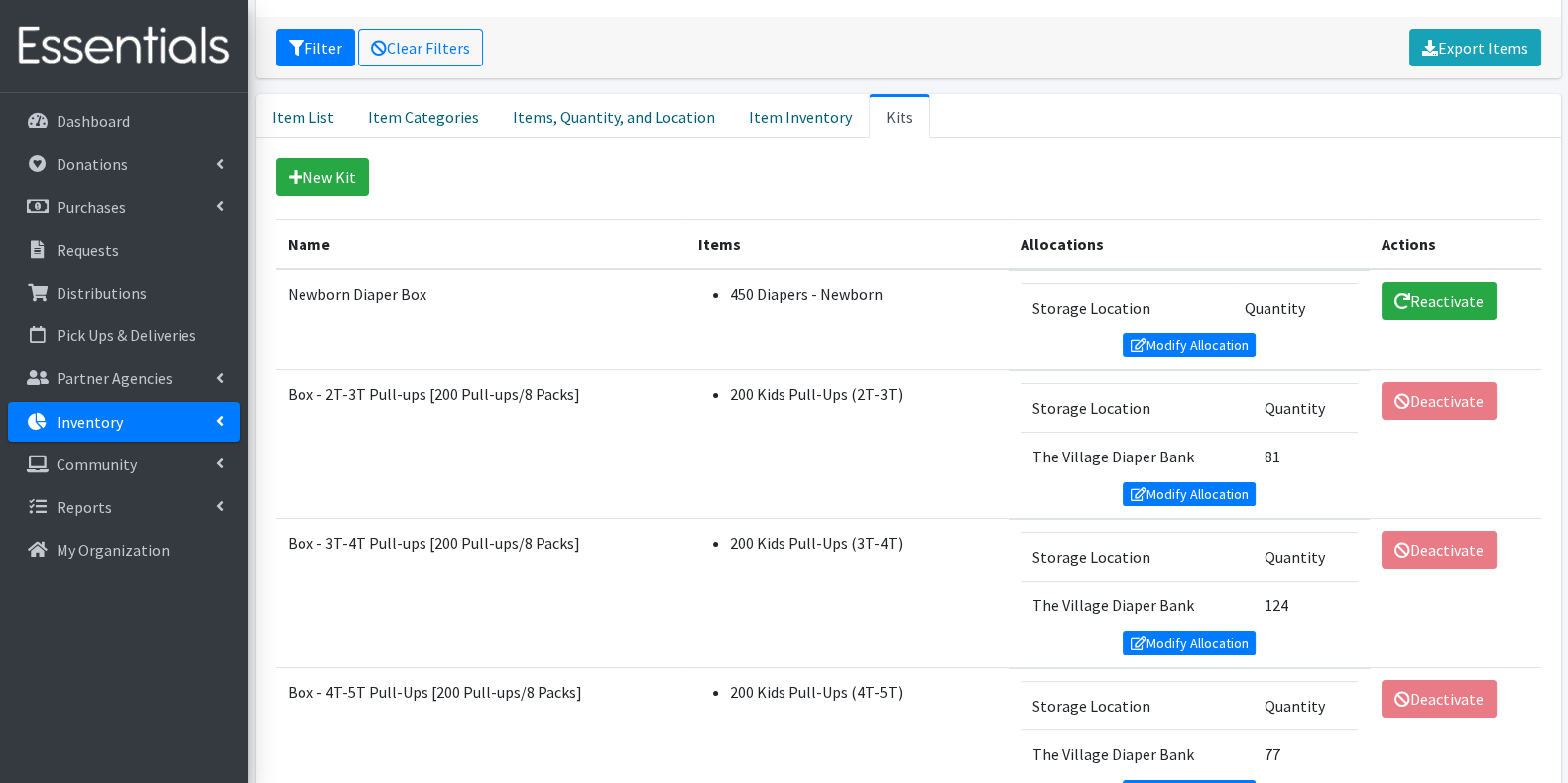click on "Inventory" at bounding box center (124, 422) 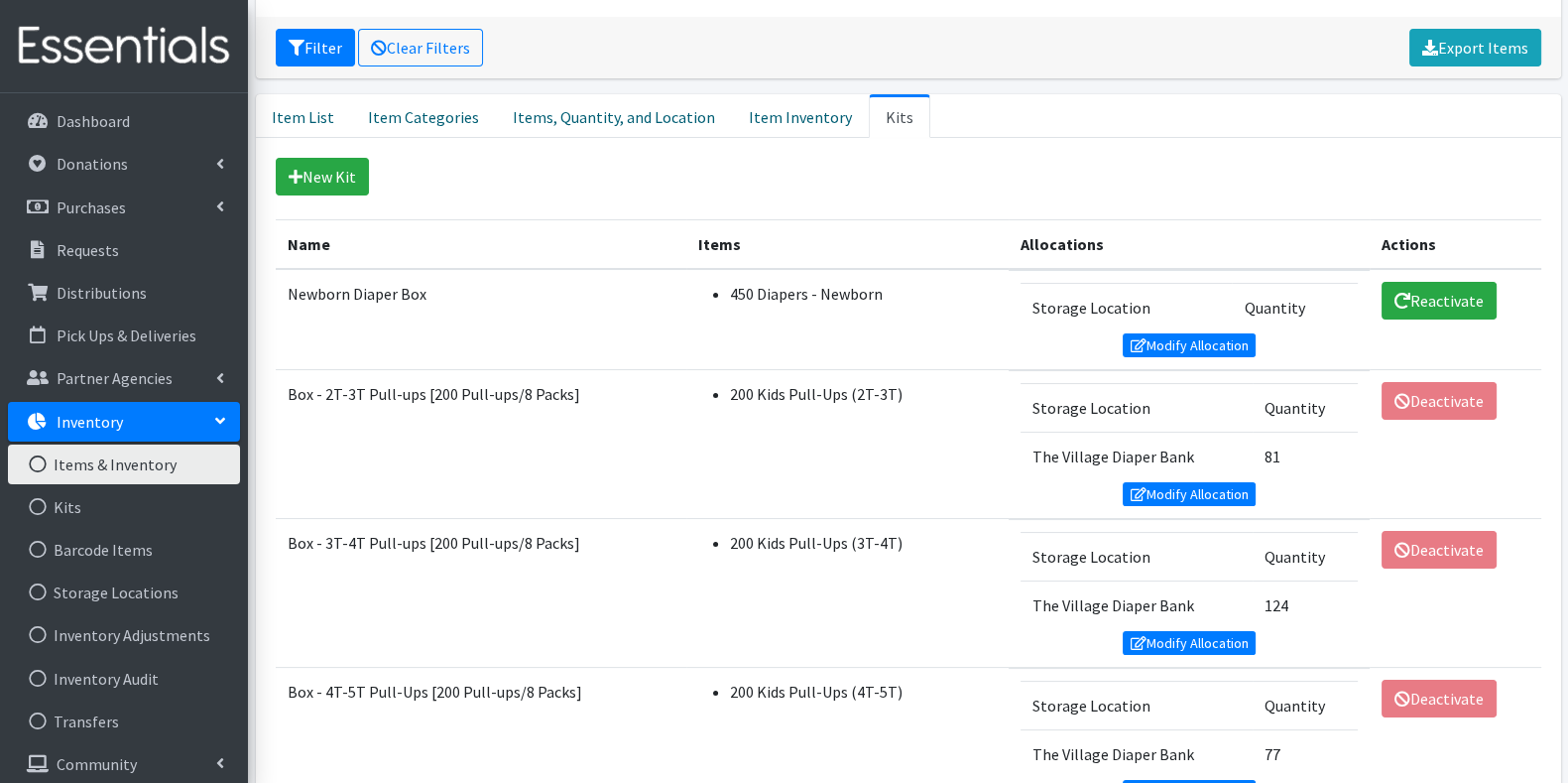 scroll, scrollTop: 52, scrollLeft: 0, axis: vertical 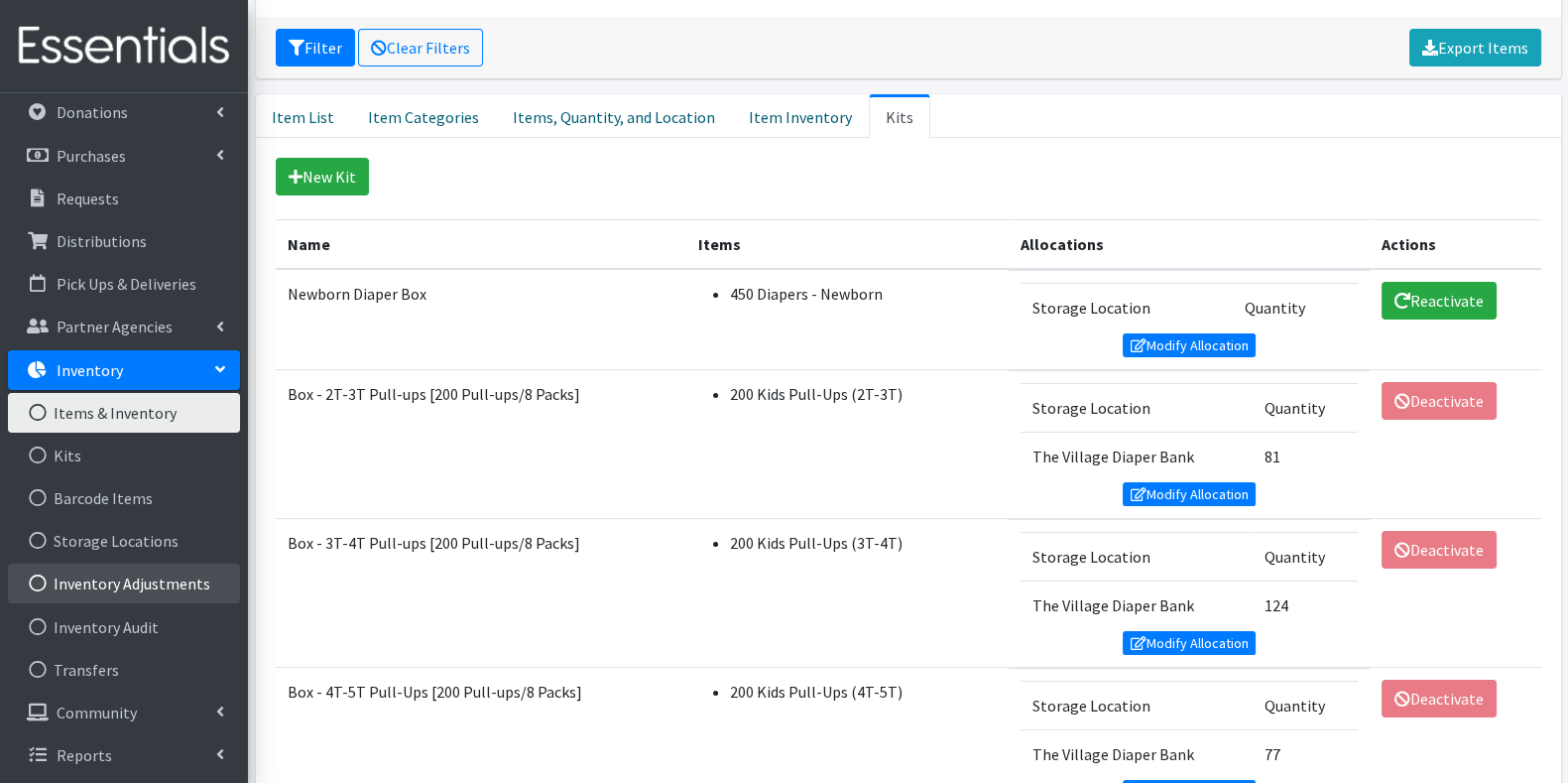 click on "Inventory Adjustments" at bounding box center (124, 584) 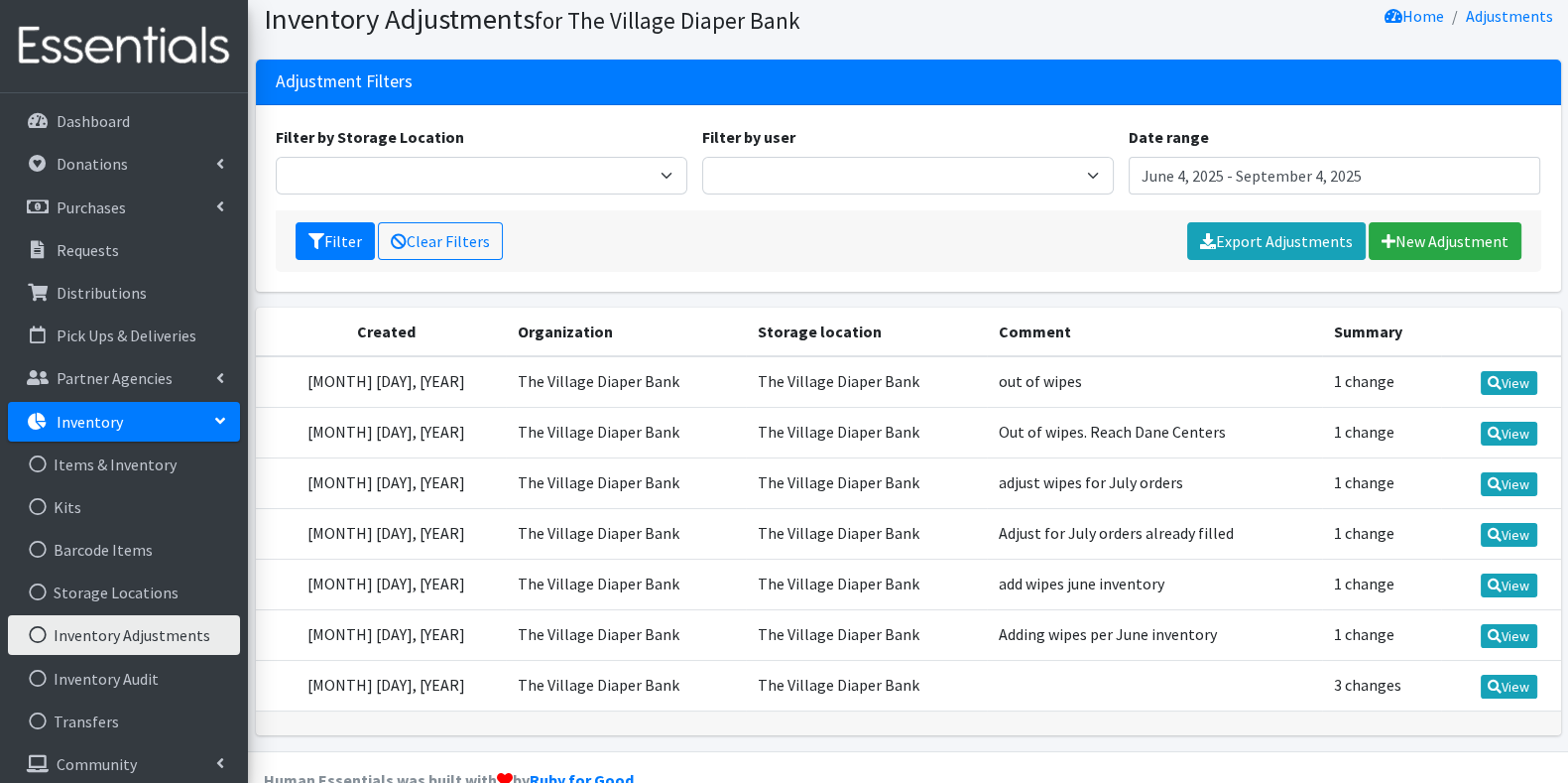 scroll, scrollTop: 105, scrollLeft: 0, axis: vertical 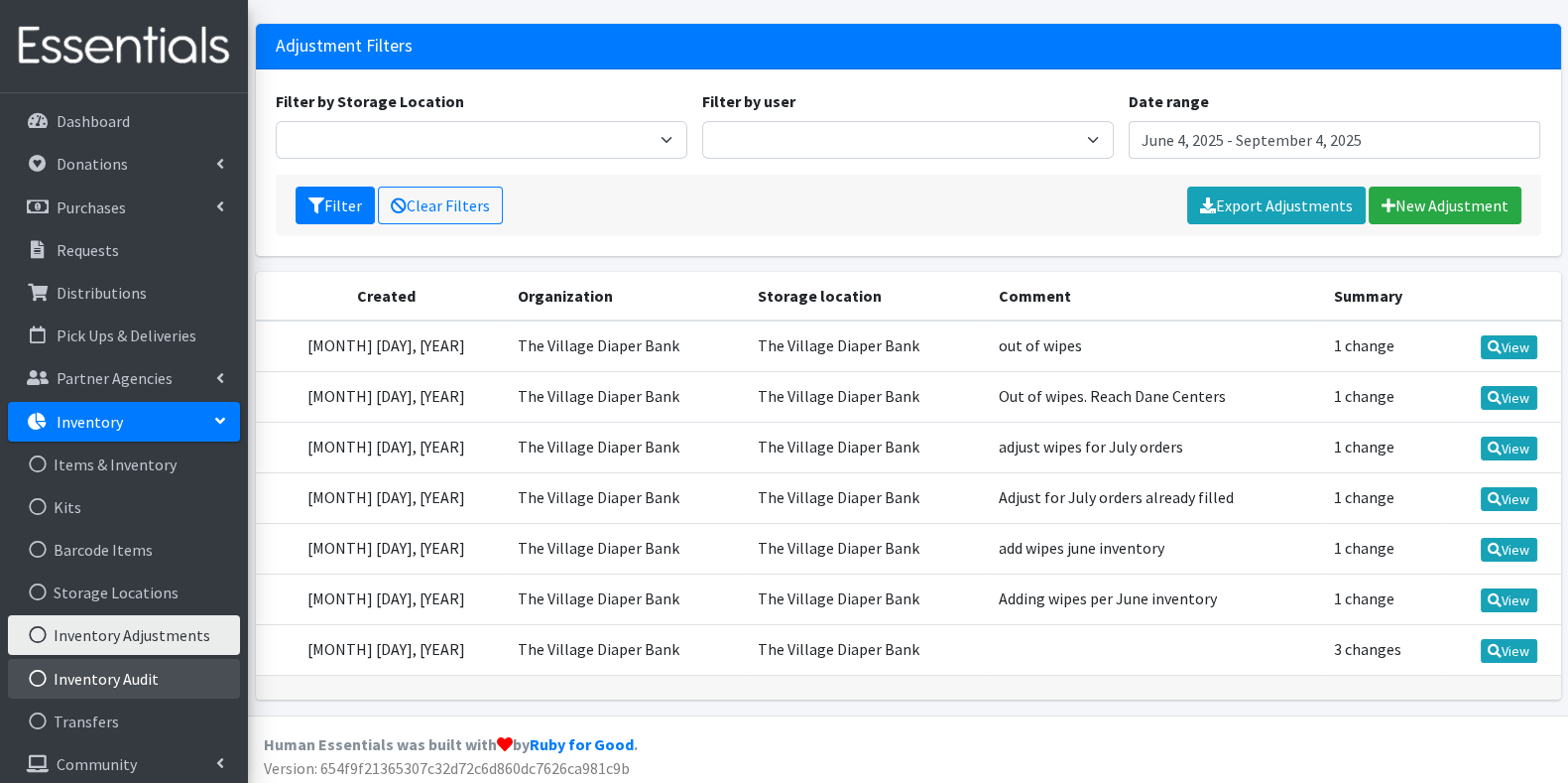 click on "Inventory Audit" at bounding box center (124, 679) 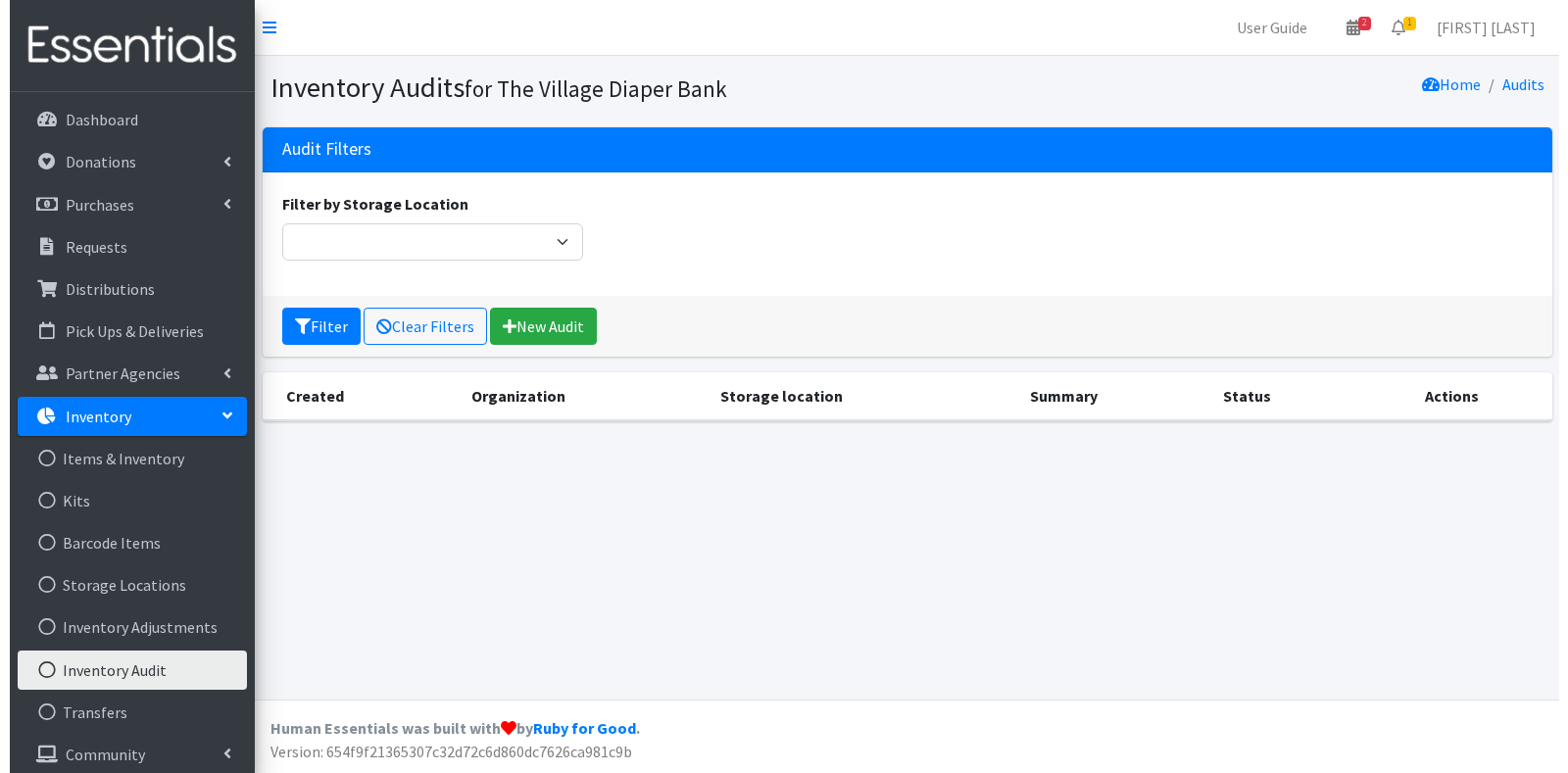 scroll, scrollTop: 0, scrollLeft: 0, axis: both 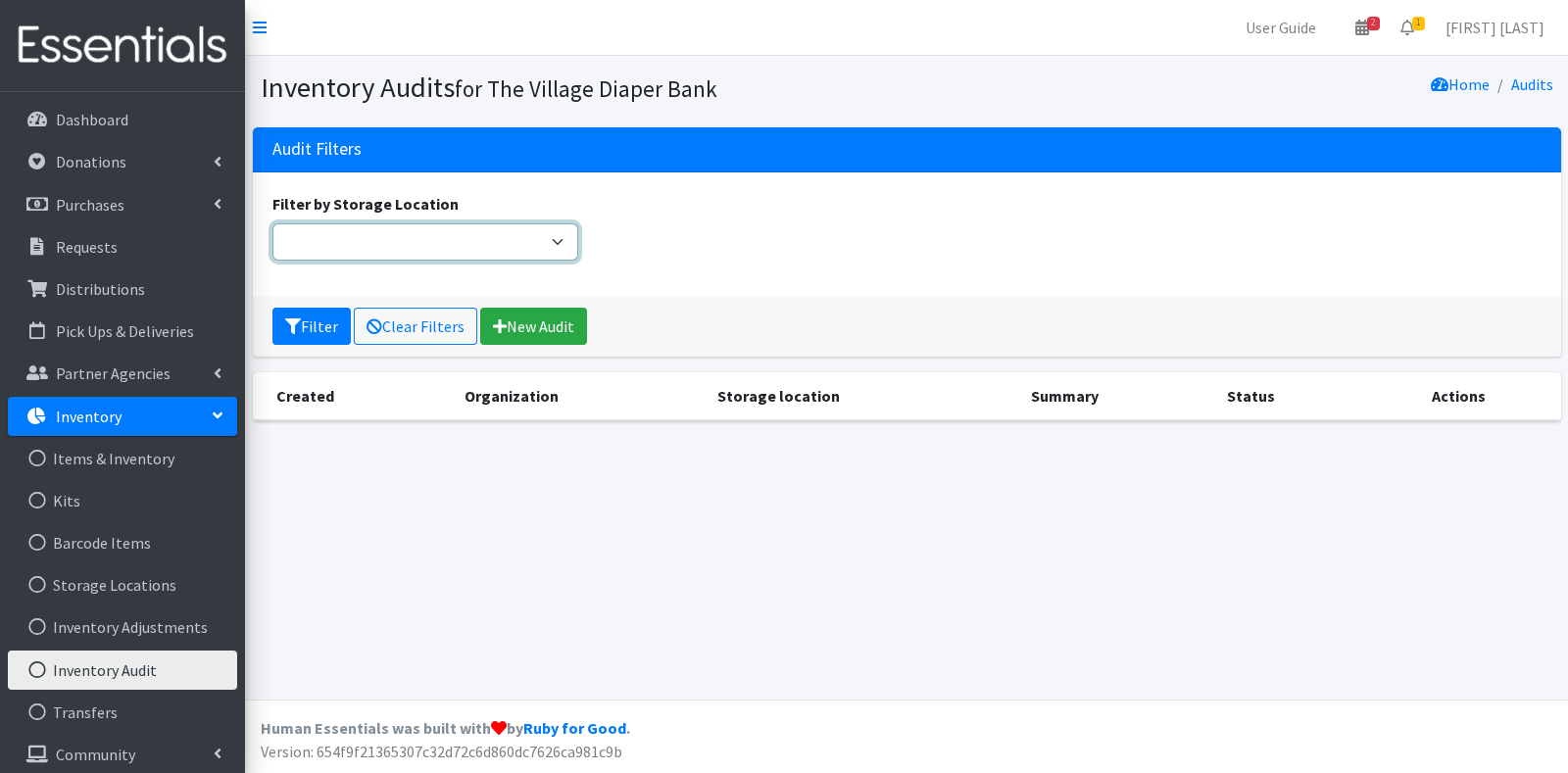 click on "Filter by Storage Location" at bounding box center (425, 242) 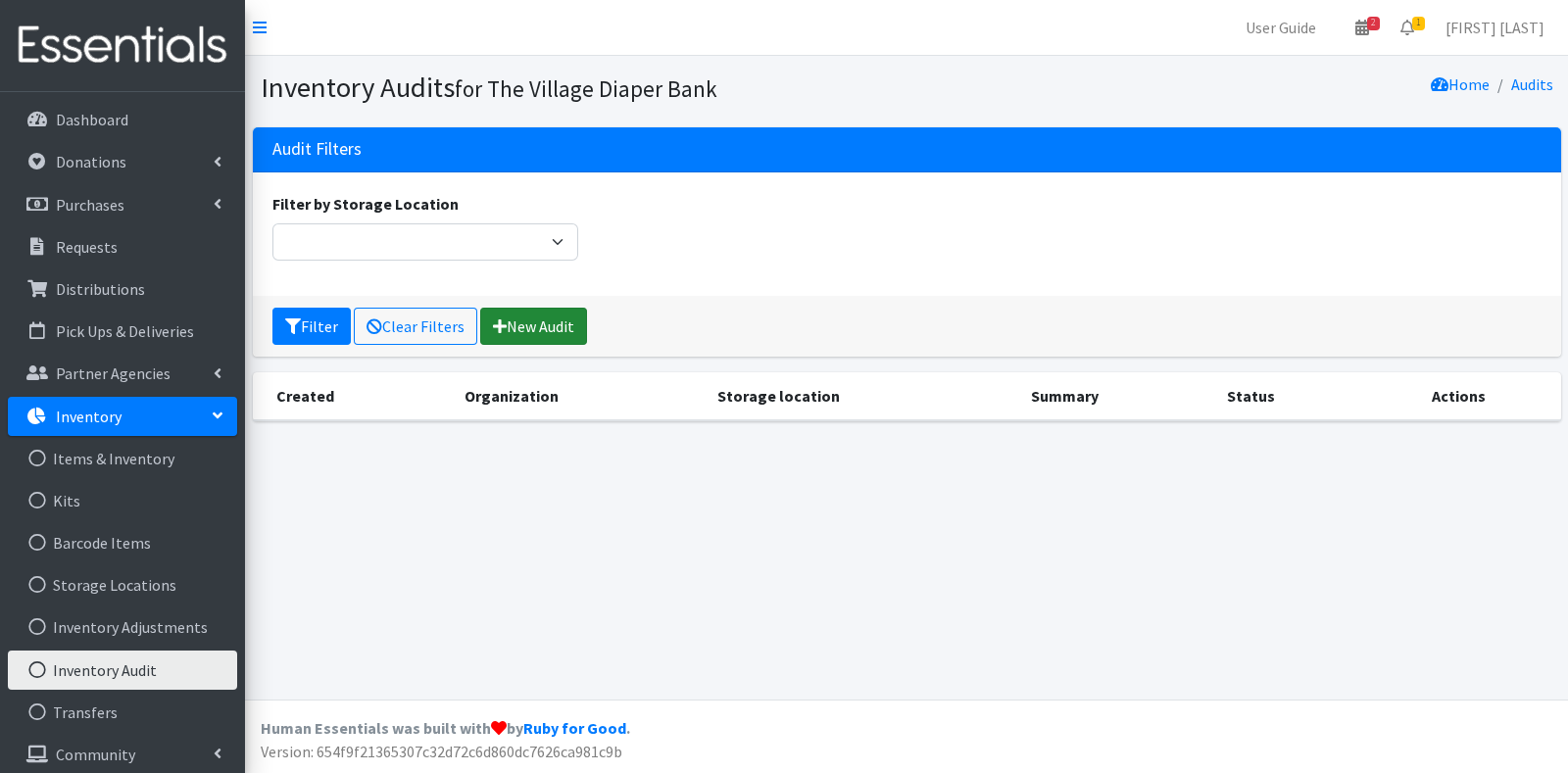 click on "New Audit" at bounding box center [533, 326] 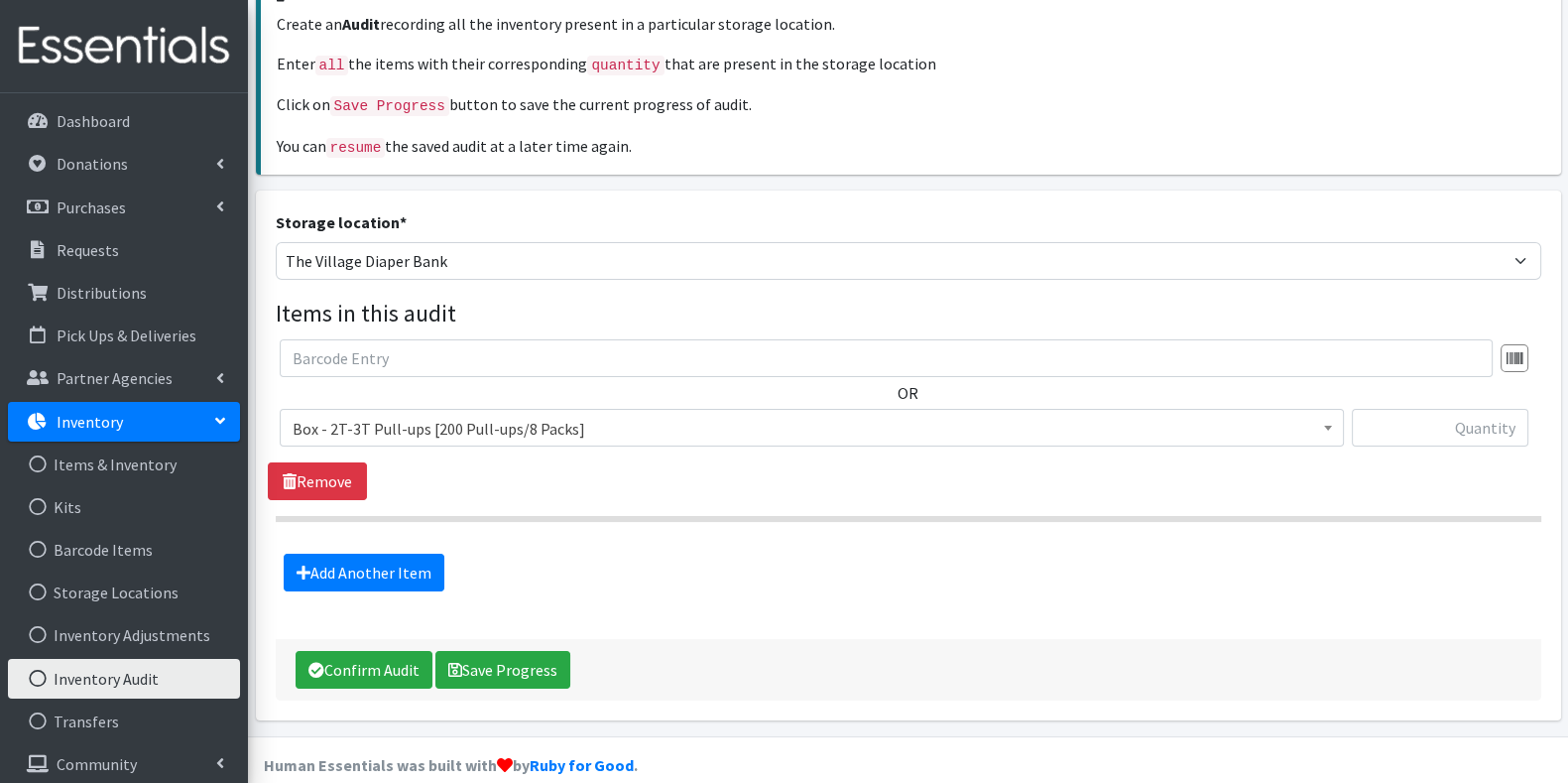 scroll, scrollTop: 187, scrollLeft: 0, axis: vertical 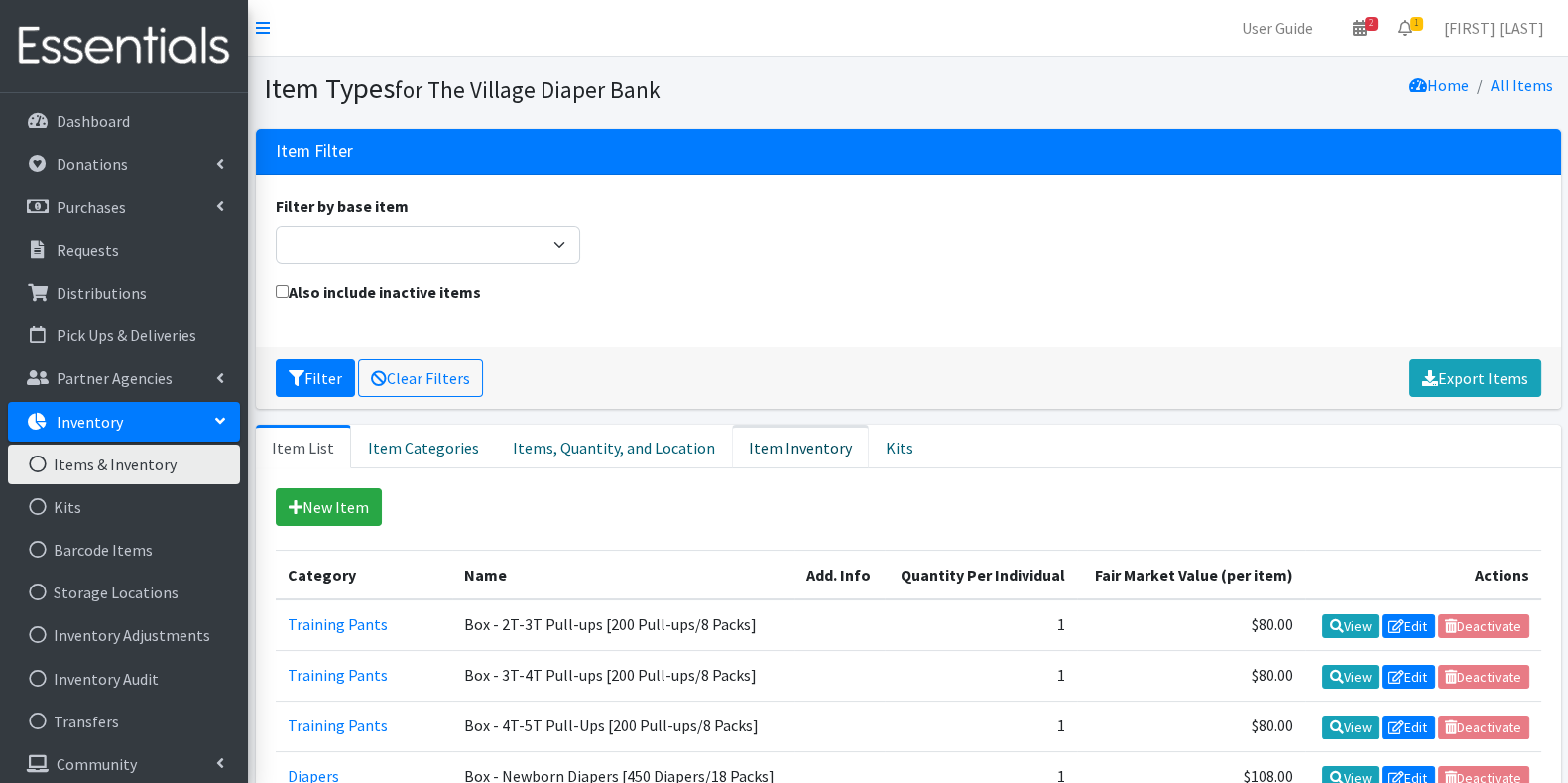 click on "Item Inventory" at bounding box center (800, 447) 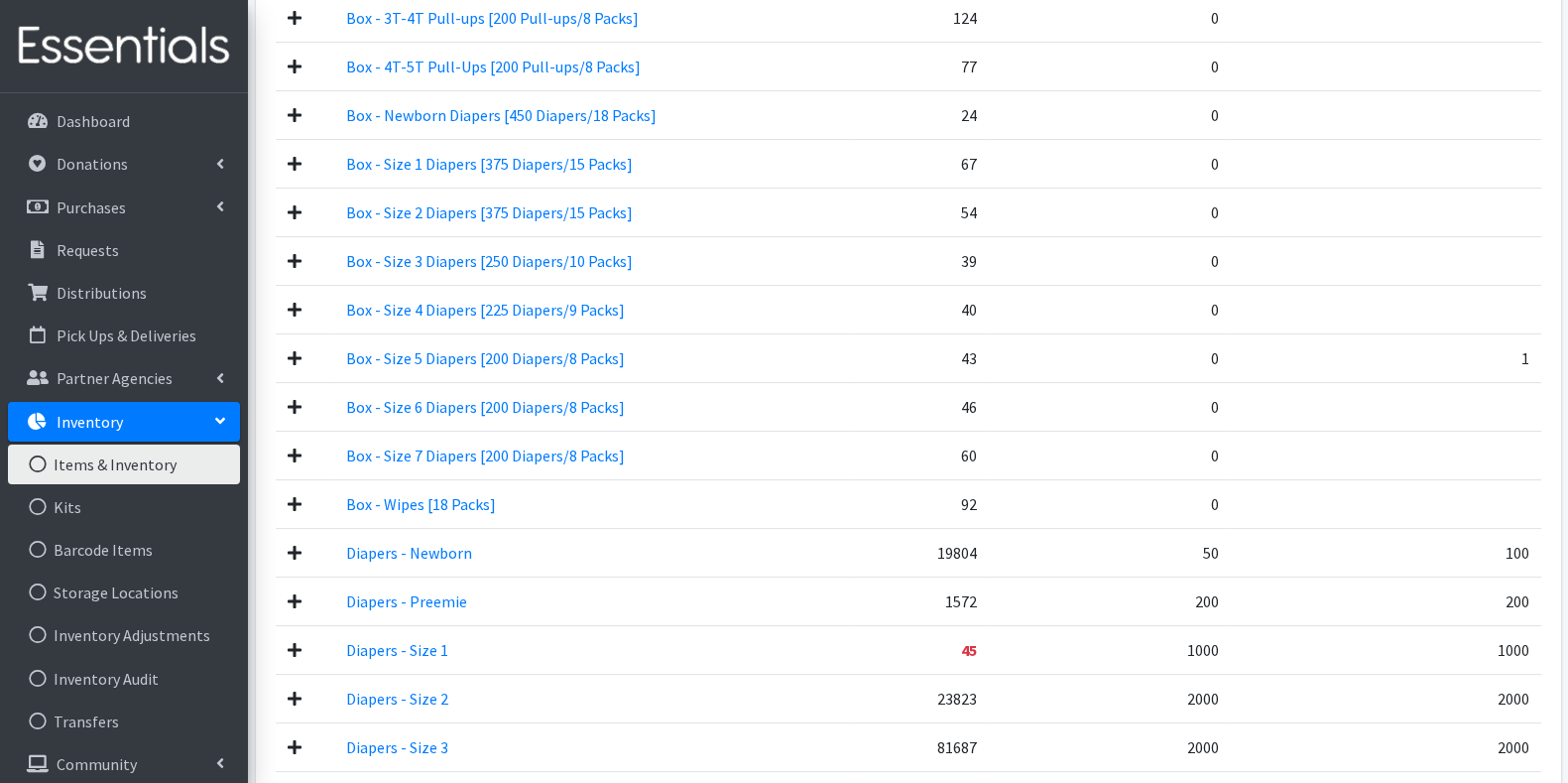 scroll, scrollTop: 518, scrollLeft: 0, axis: vertical 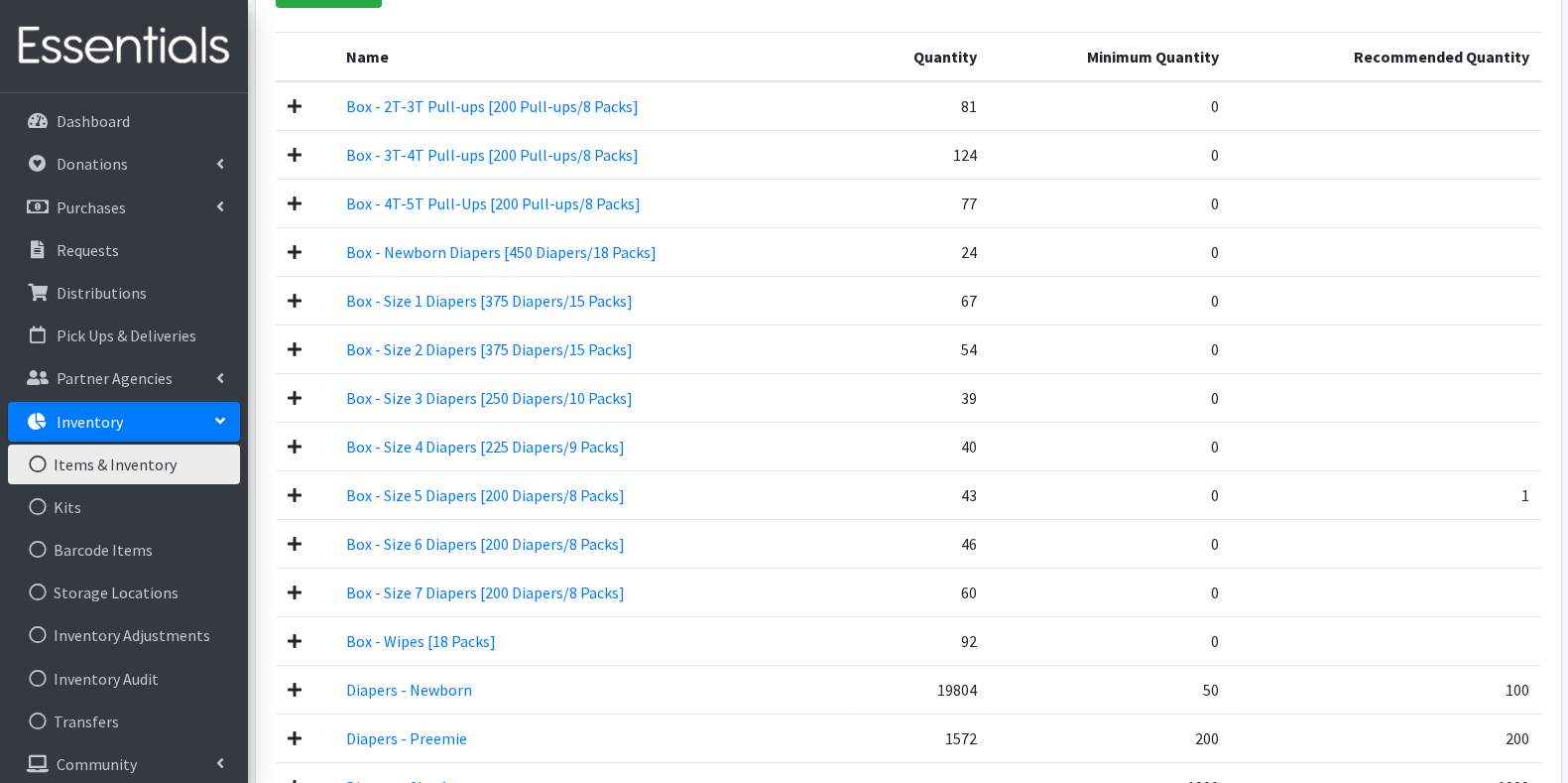 click at bounding box center (295, 106) 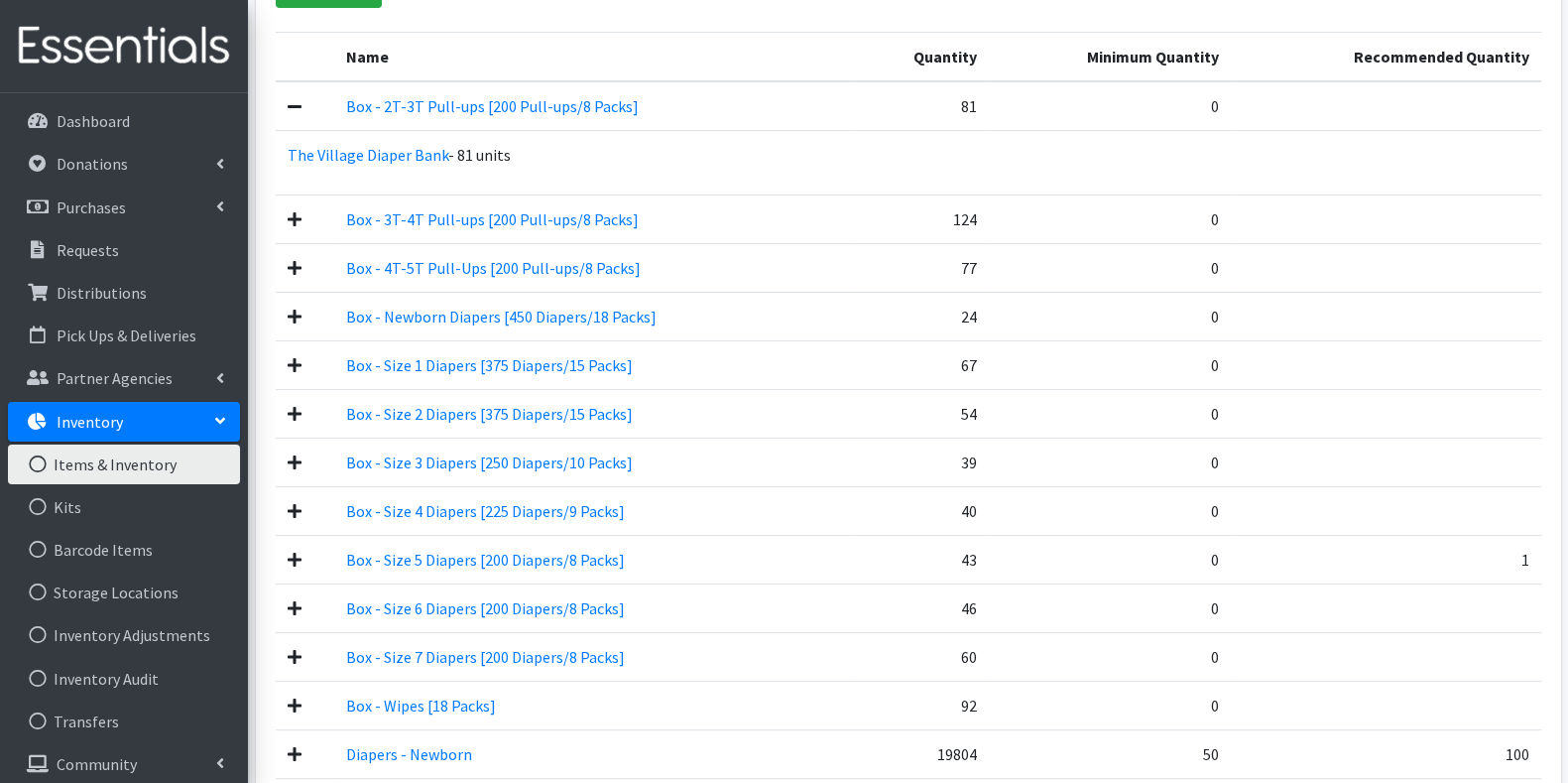 click at bounding box center (295, 106) 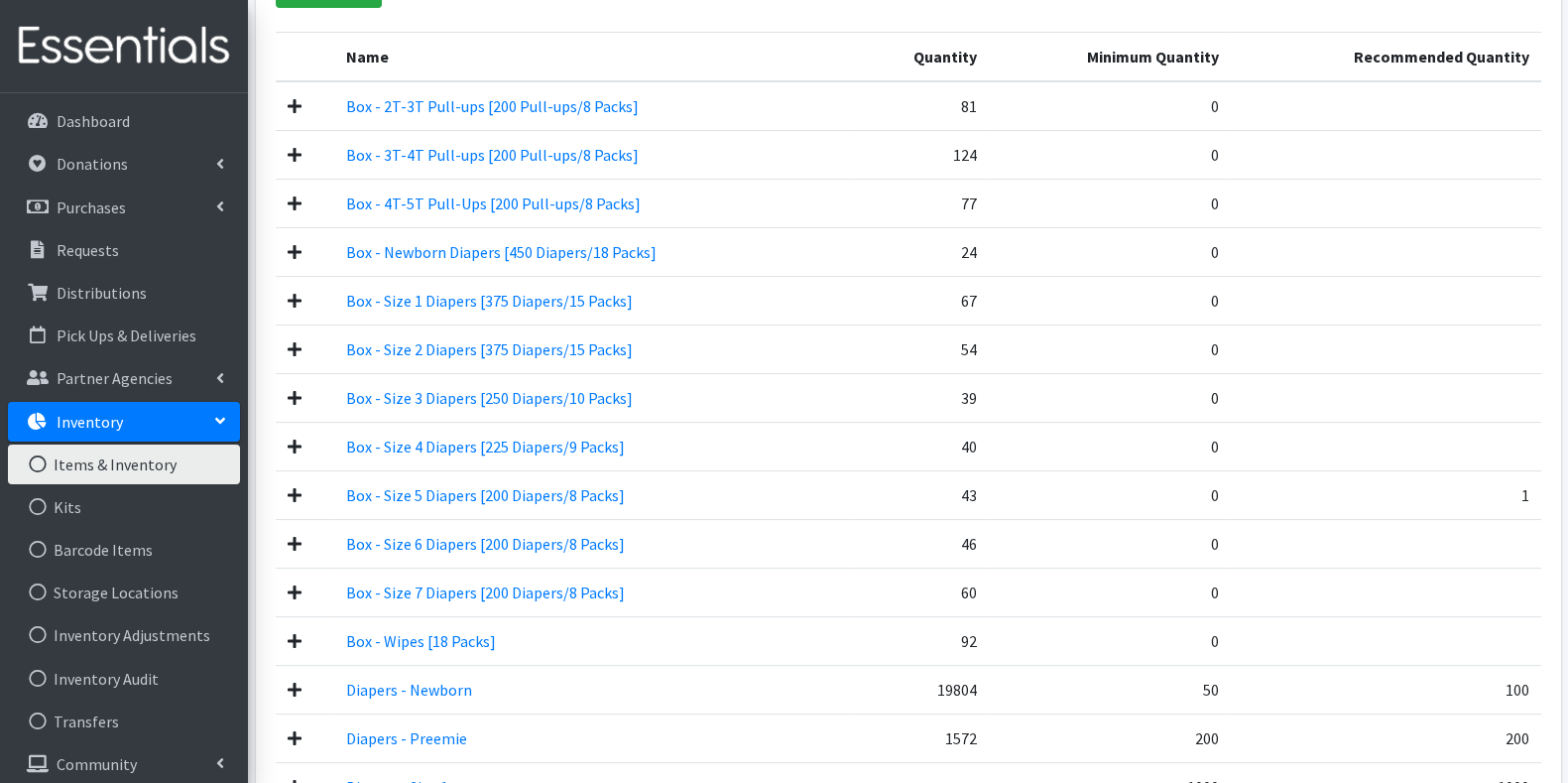 scroll, scrollTop: 0, scrollLeft: 0, axis: both 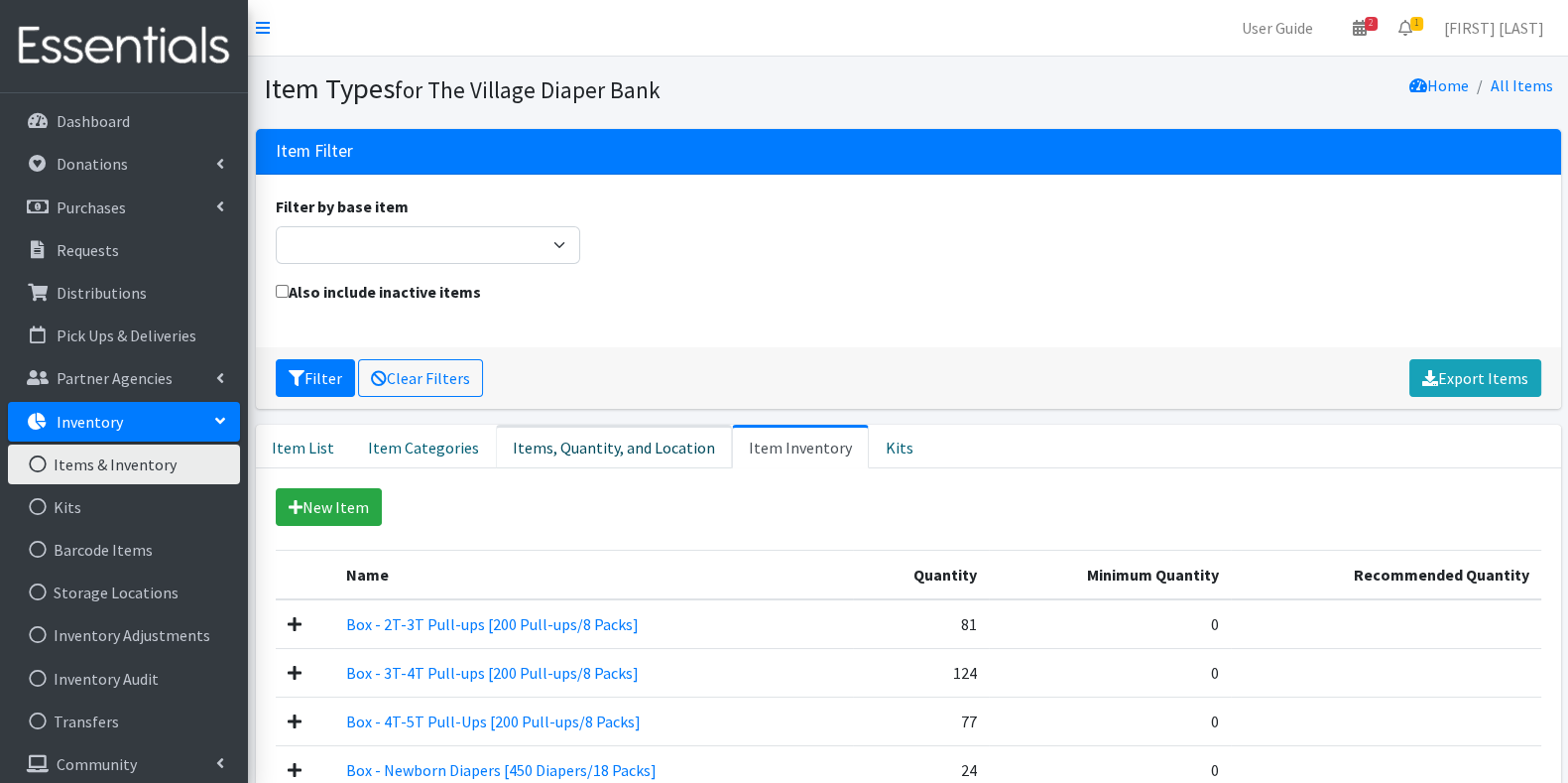 click on "Items,
Quantity, and Location" at bounding box center (614, 447) 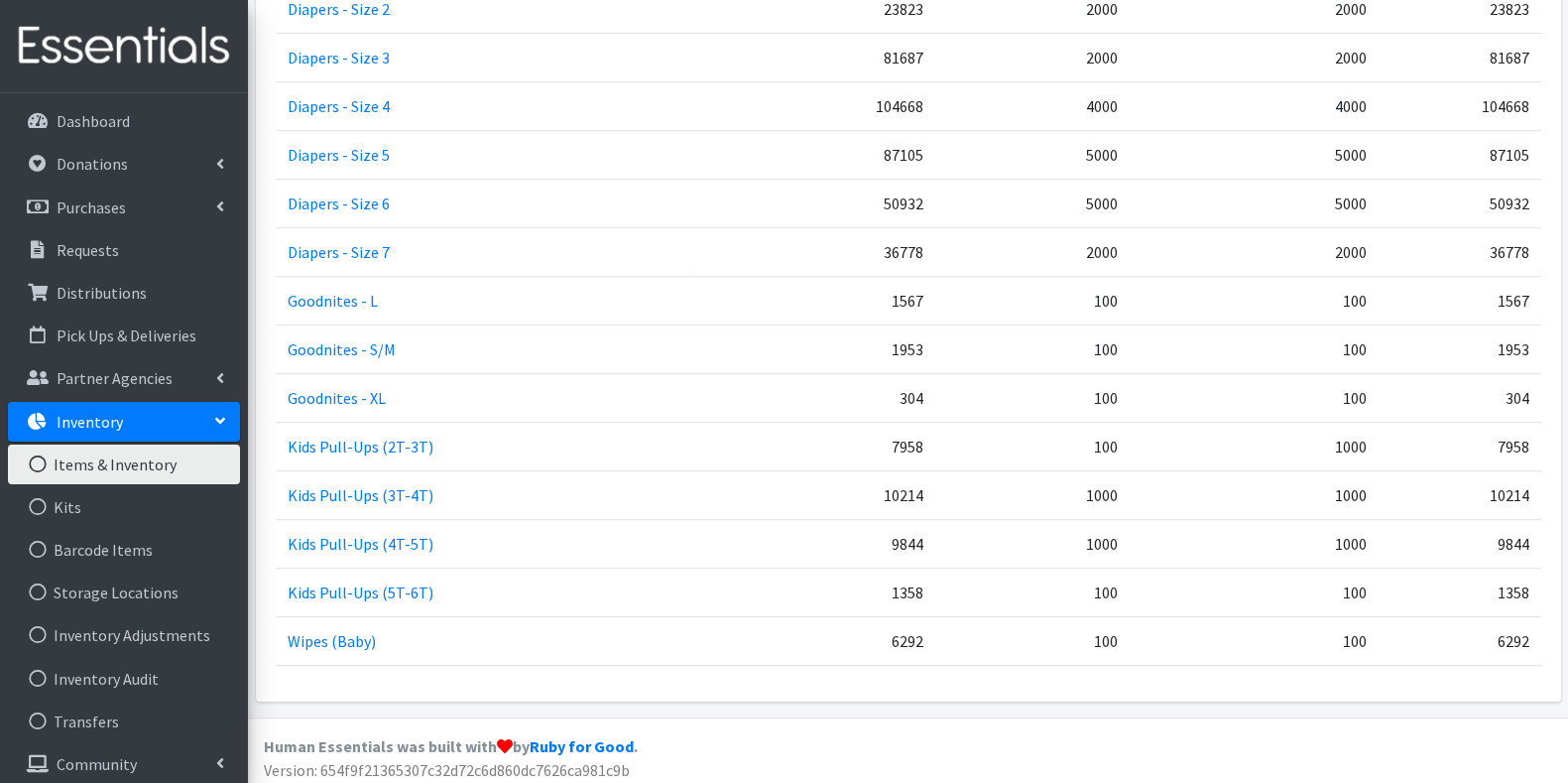 scroll, scrollTop: 0, scrollLeft: 0, axis: both 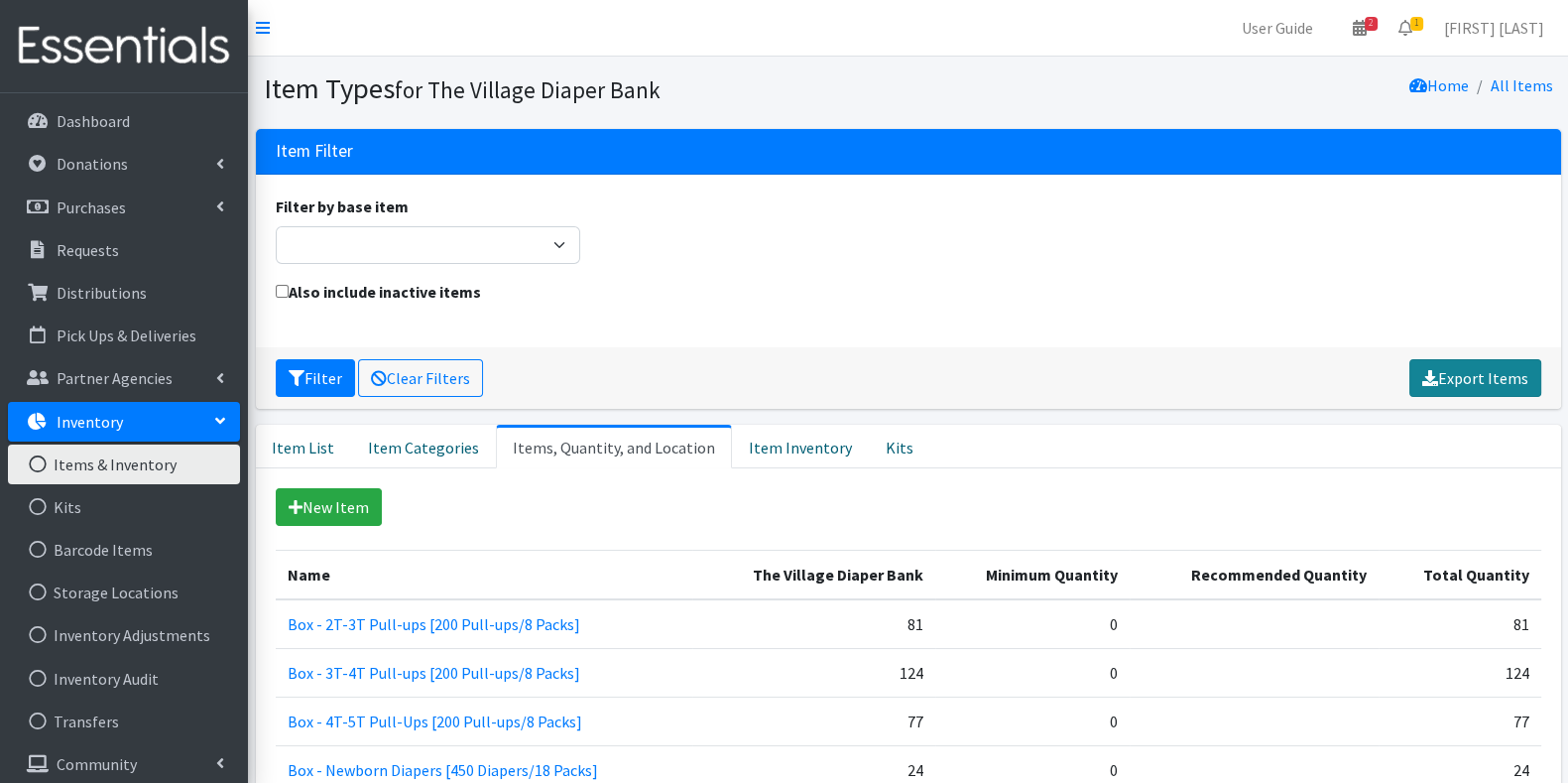 click on "Export Items" at bounding box center [1475, 378] 